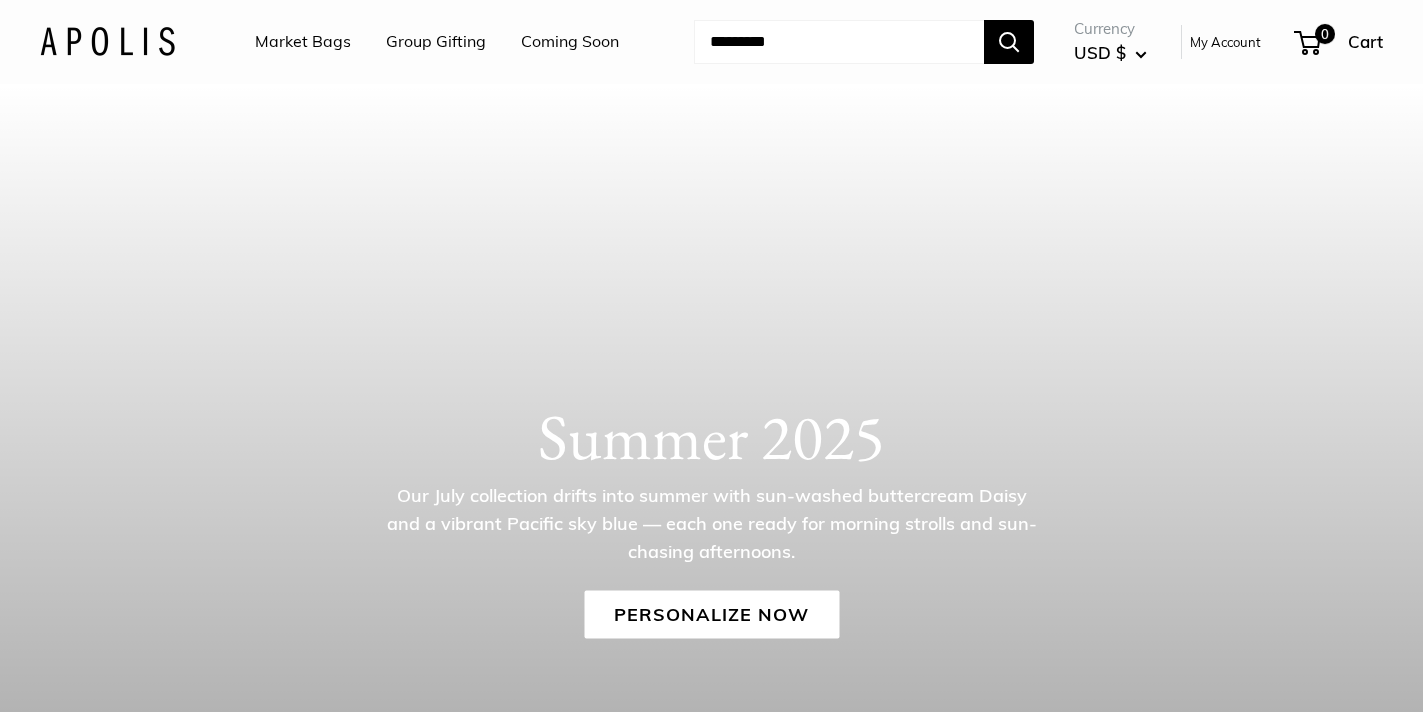 scroll, scrollTop: 0, scrollLeft: 0, axis: both 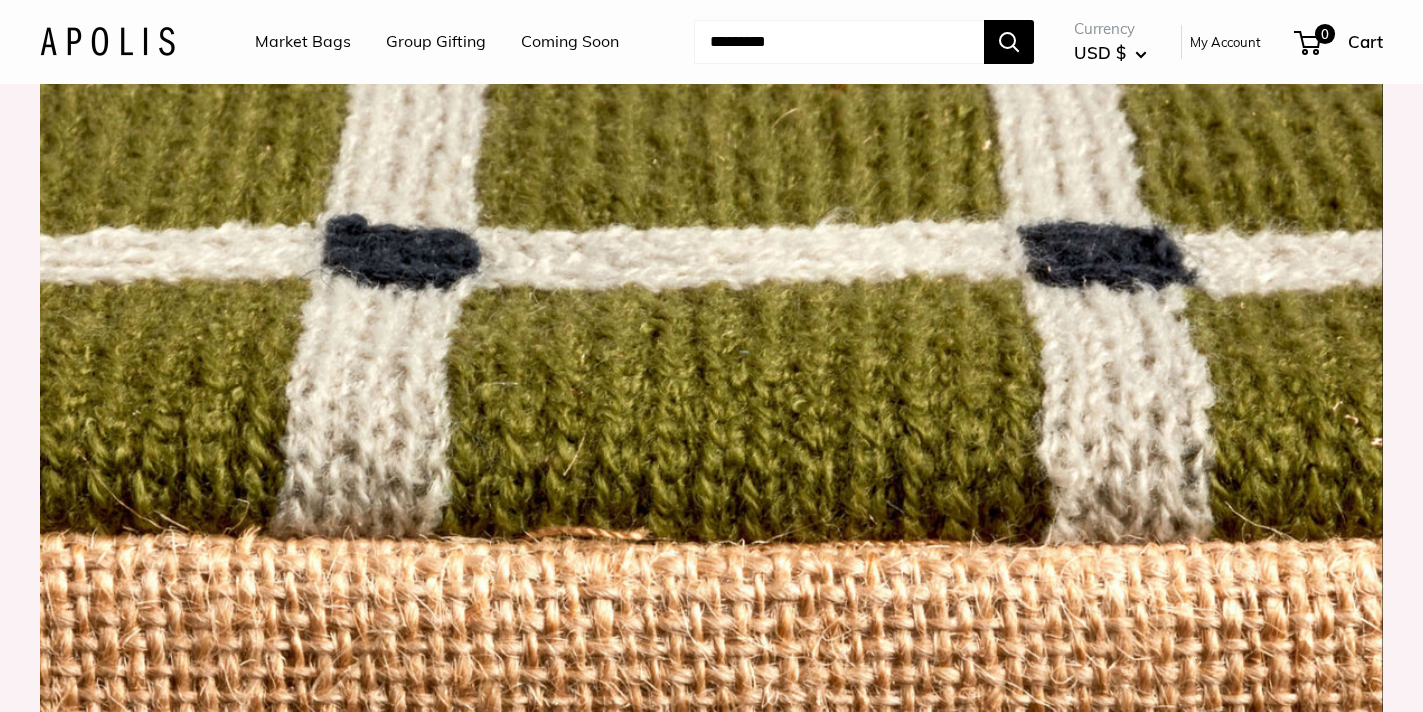 click on "Get Inspired" at bounding box center (712, -198) 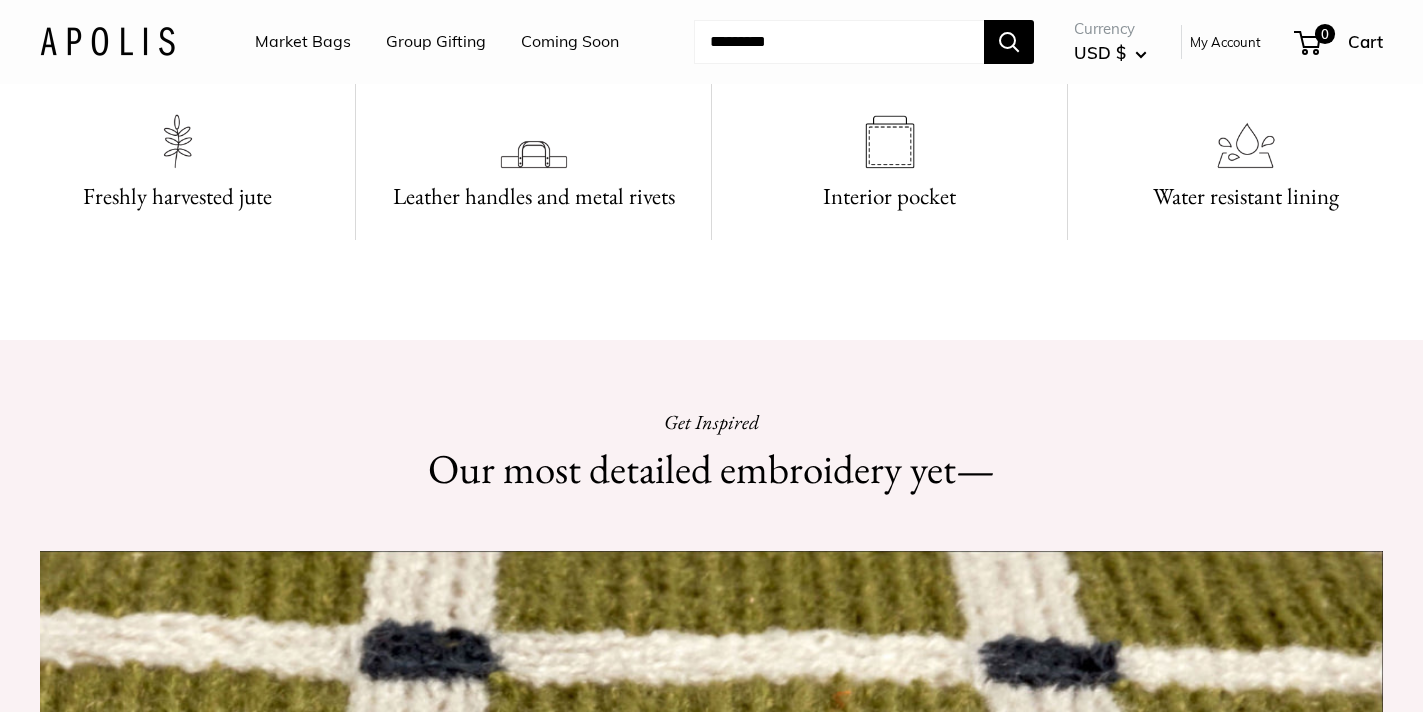 scroll, scrollTop: 95, scrollLeft: 0, axis: vertical 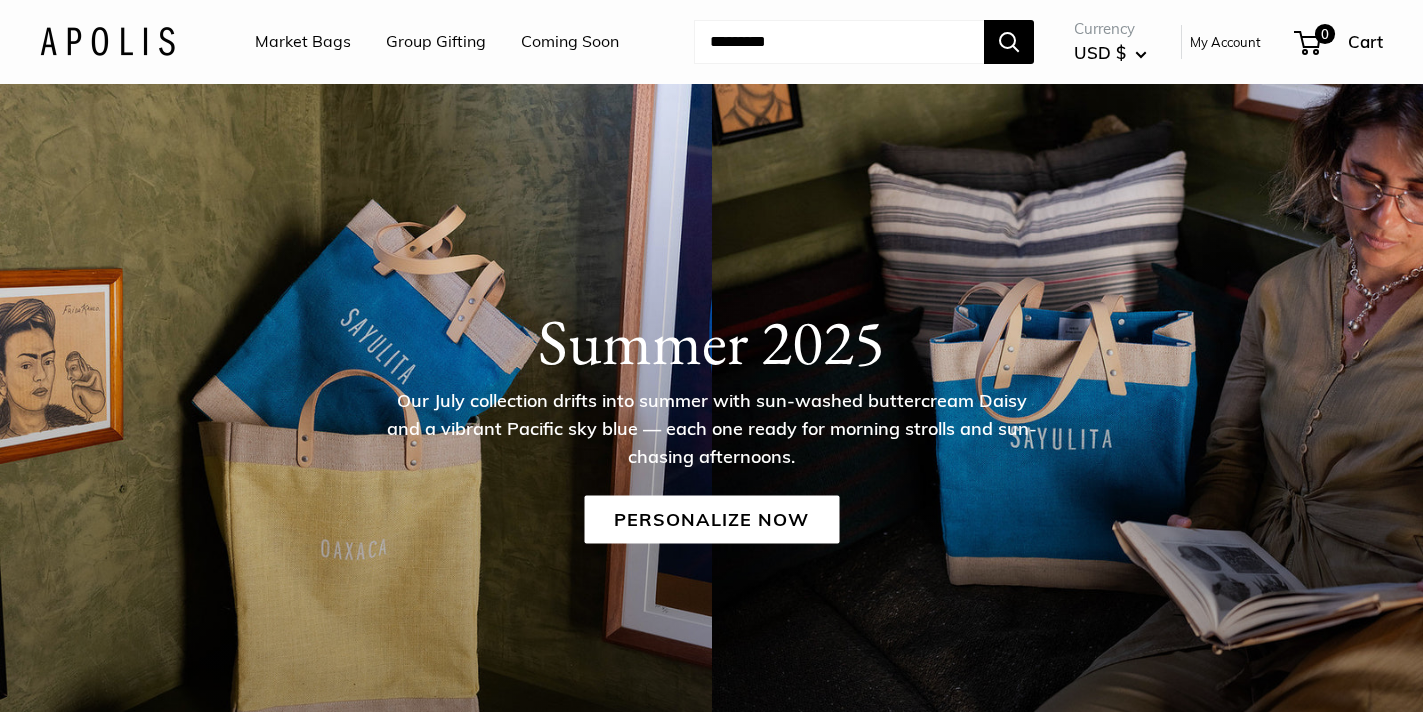 click on "Market Bags" at bounding box center (303, 42) 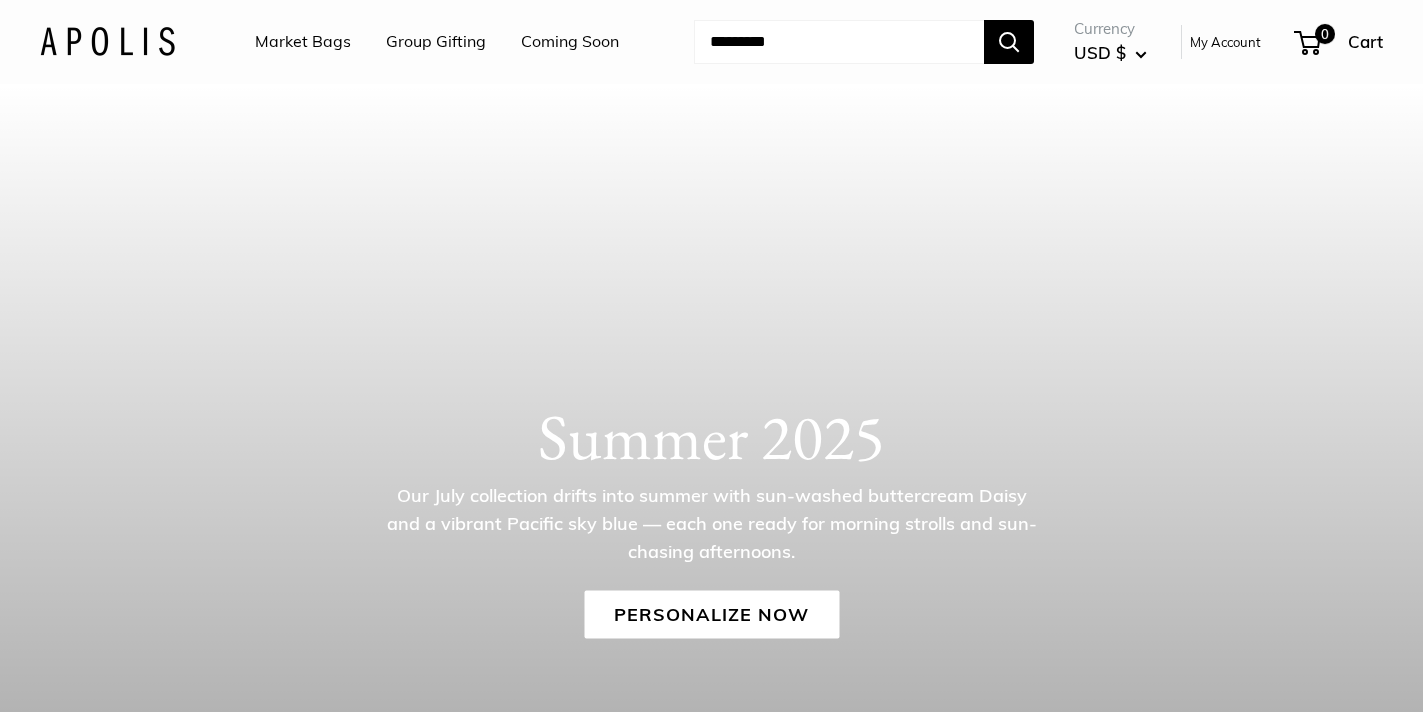 scroll, scrollTop: 0, scrollLeft: 0, axis: both 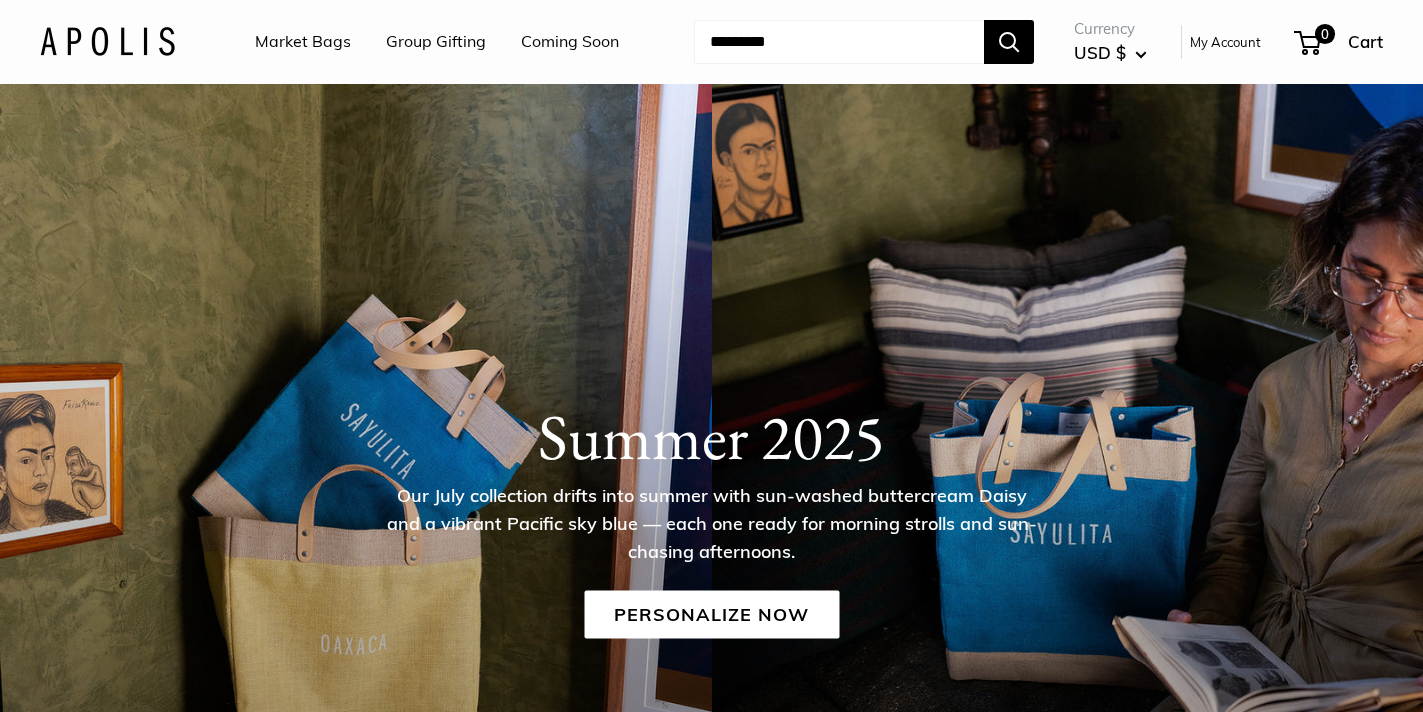 click at bounding box center [107, 41] 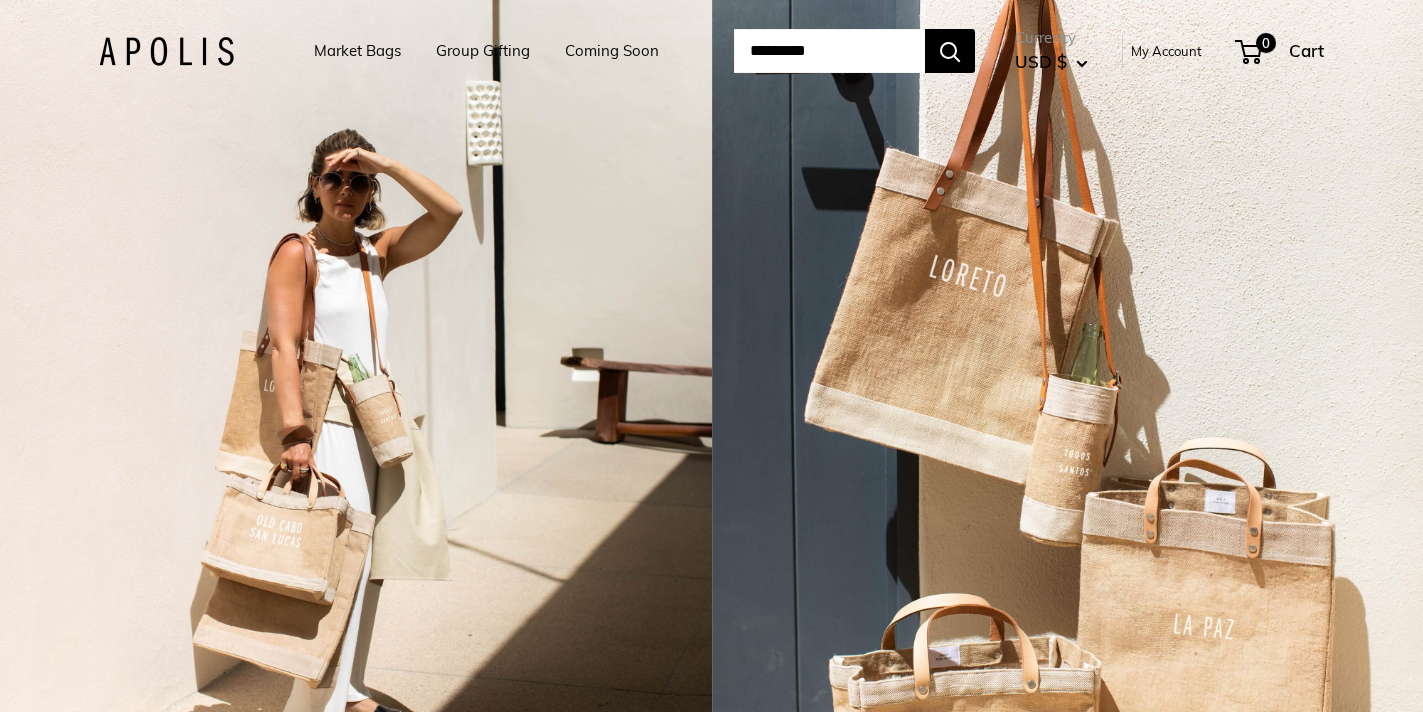 scroll, scrollTop: 0, scrollLeft: 0, axis: both 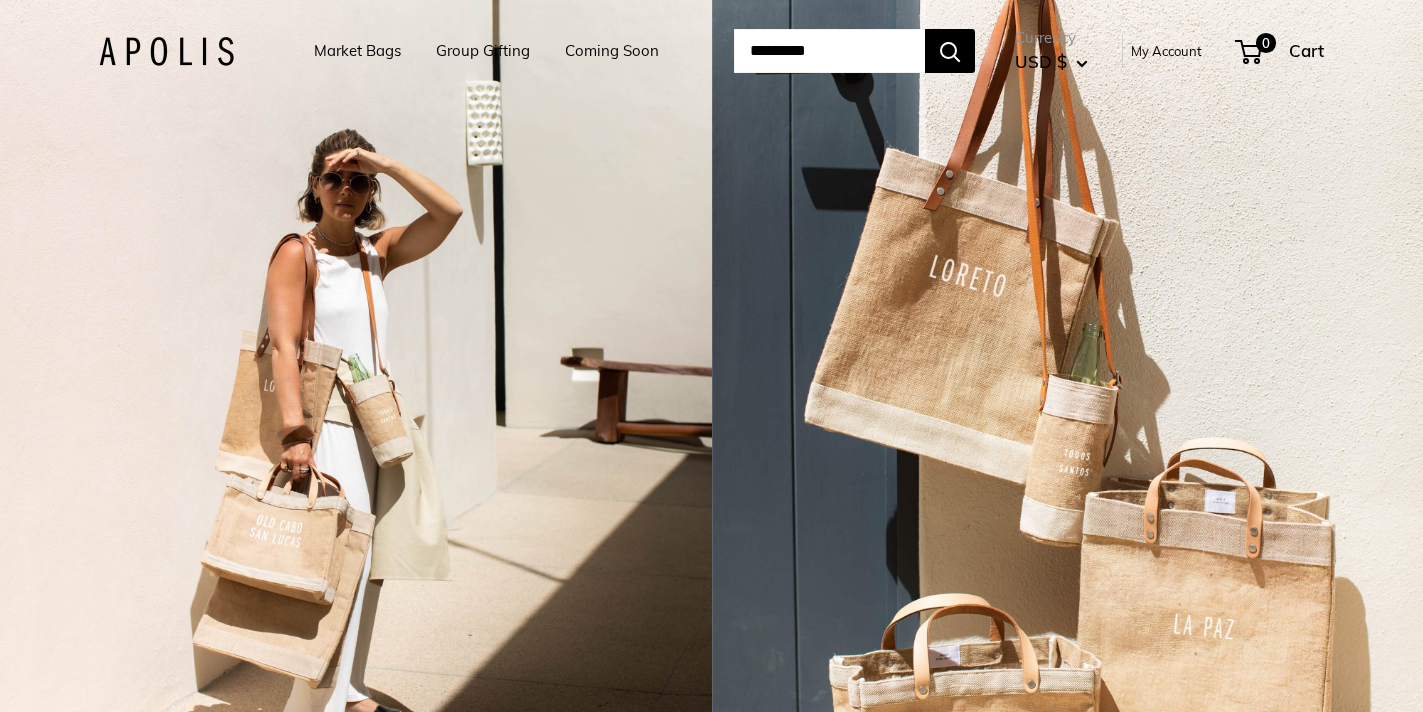 click on "Market Bags" at bounding box center [357, 51] 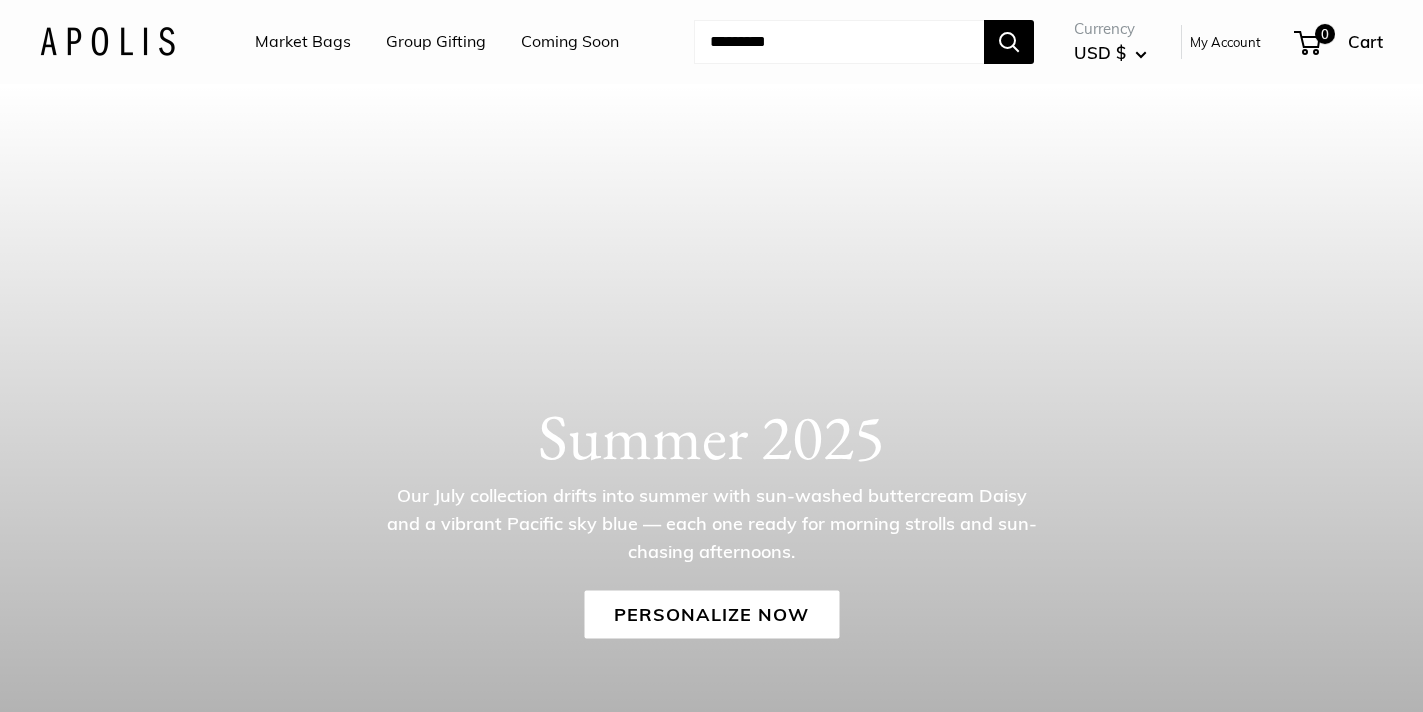 scroll, scrollTop: 0, scrollLeft: 0, axis: both 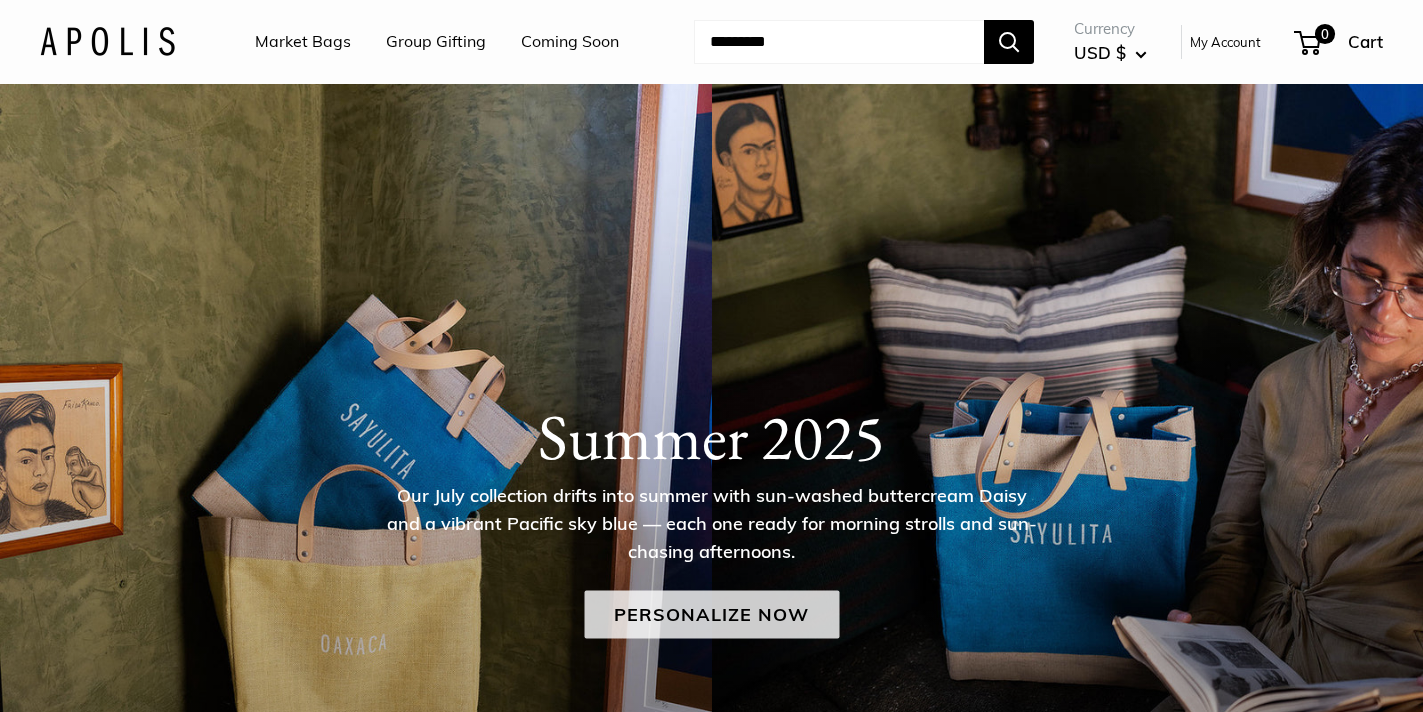 click on "Personalize Now" at bounding box center (711, 614) 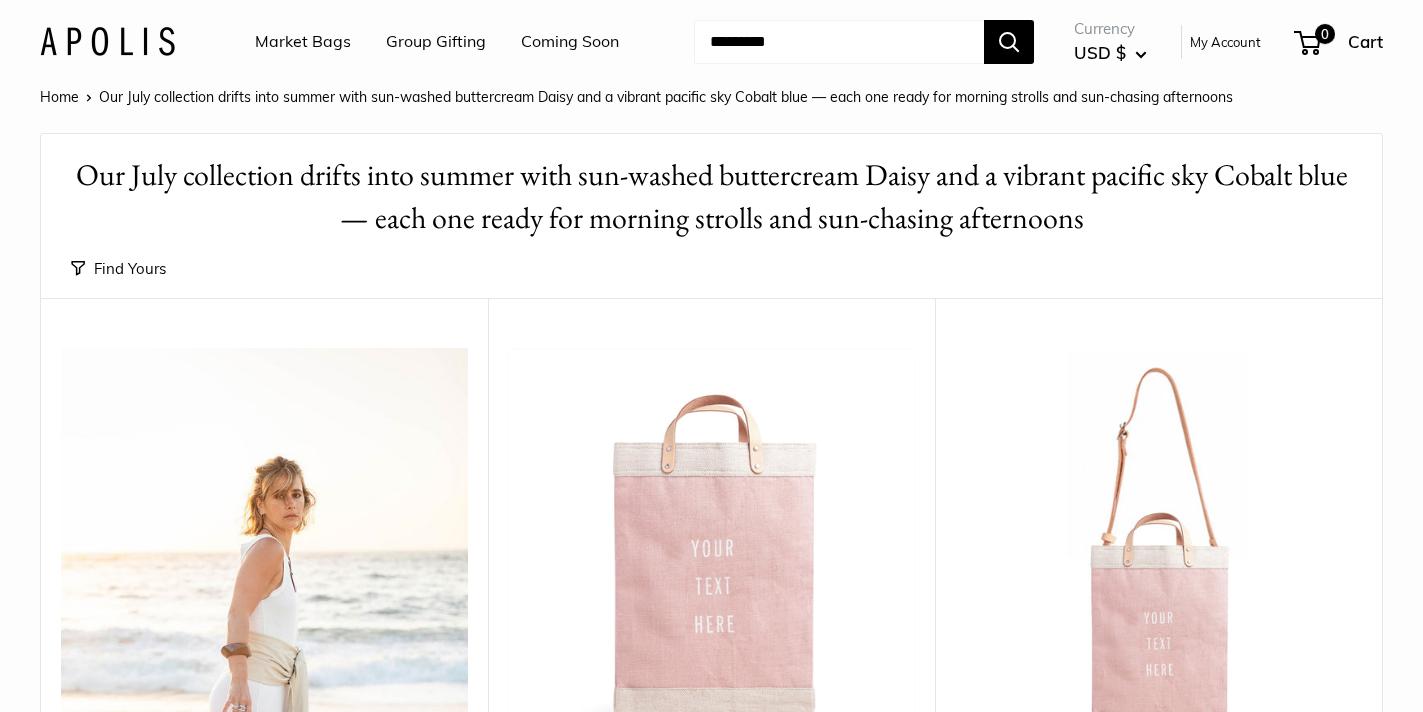 scroll, scrollTop: 0, scrollLeft: 0, axis: both 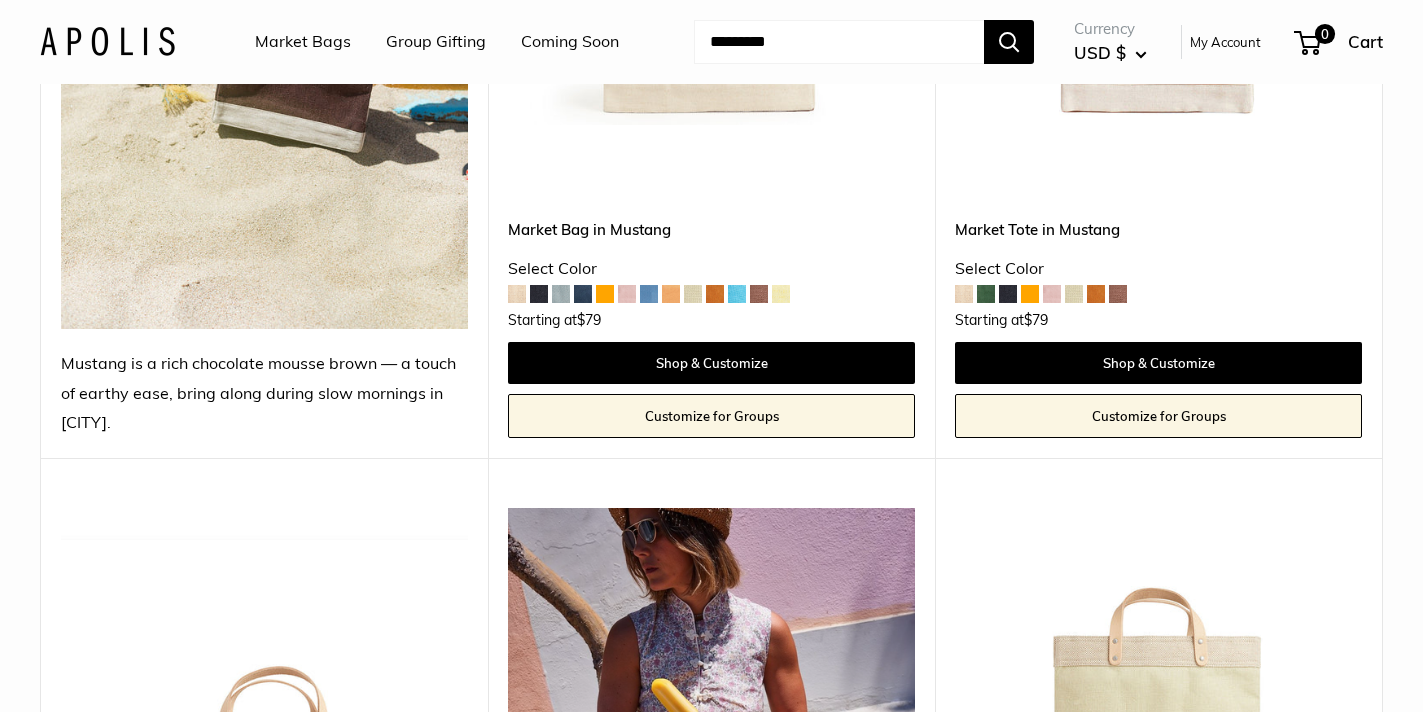 click at bounding box center [737, 294] 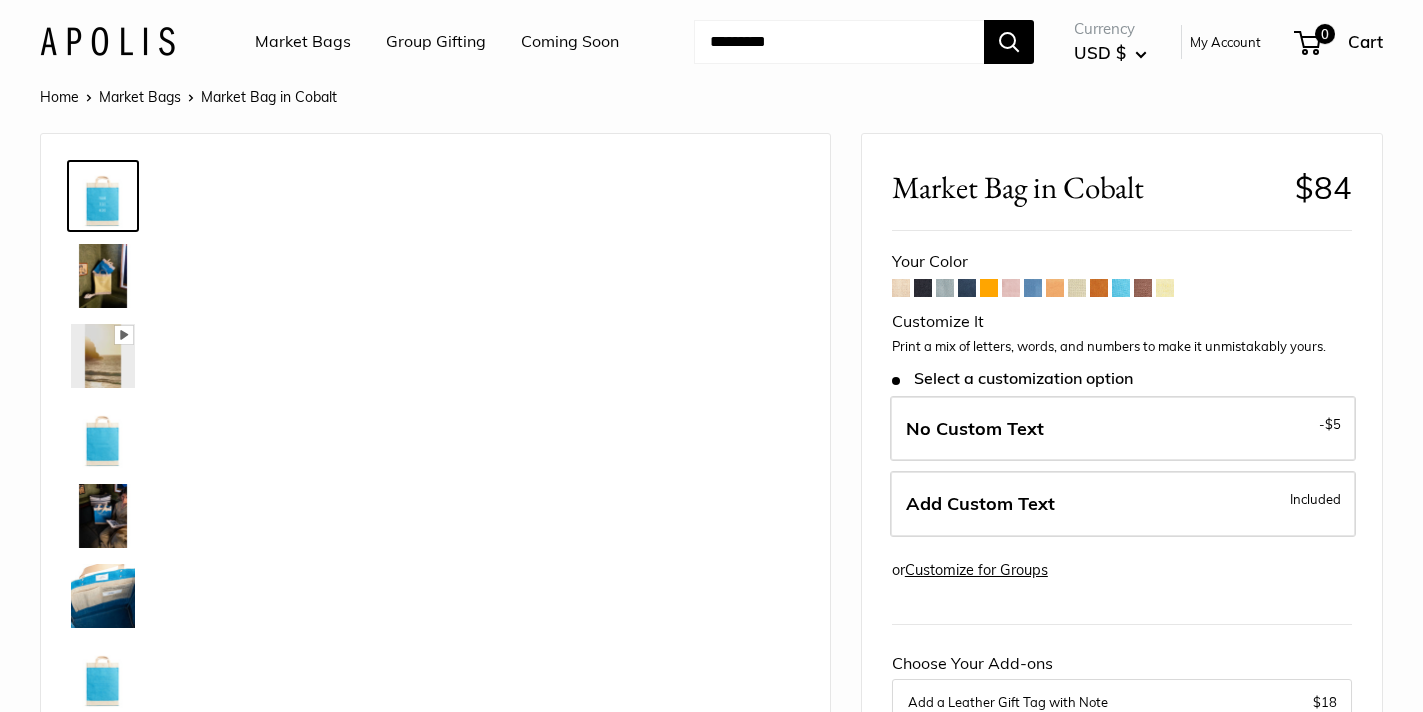 scroll, scrollTop: 0, scrollLeft: 0, axis: both 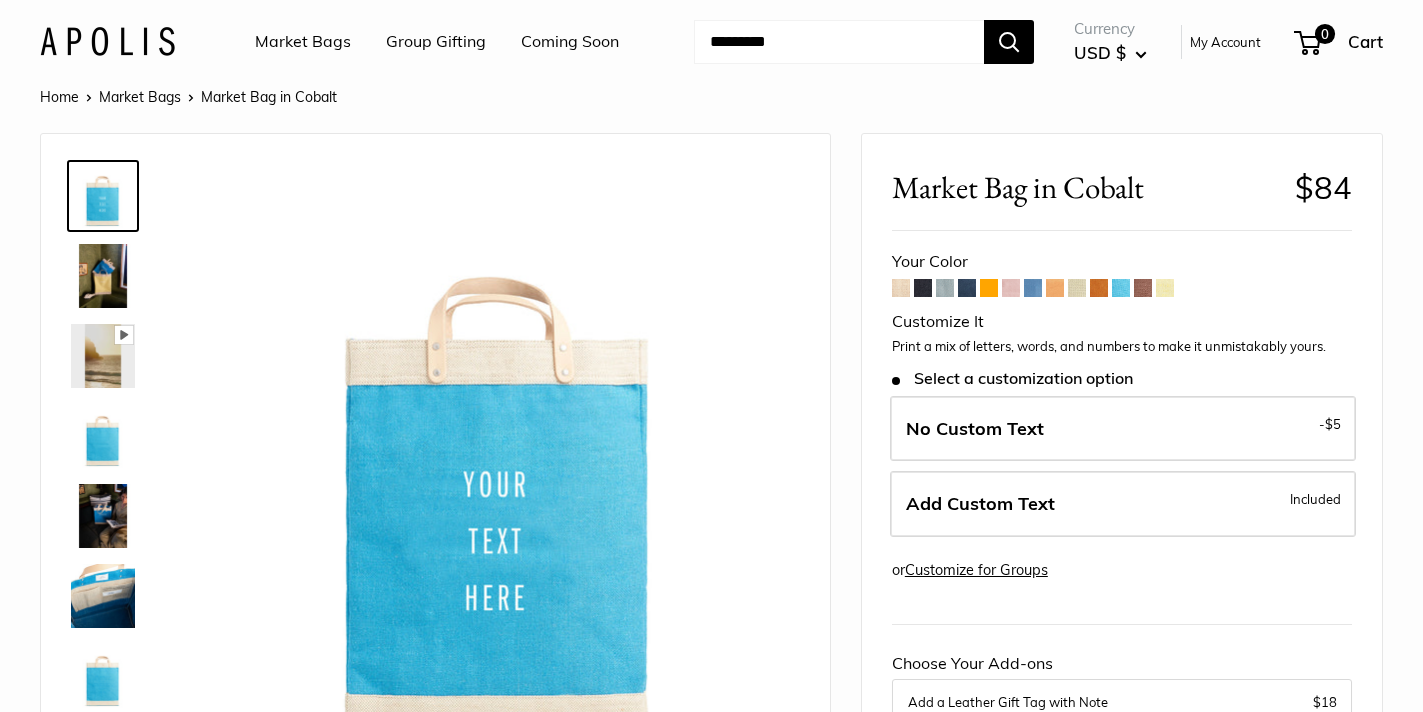 click at bounding box center (1165, 288) 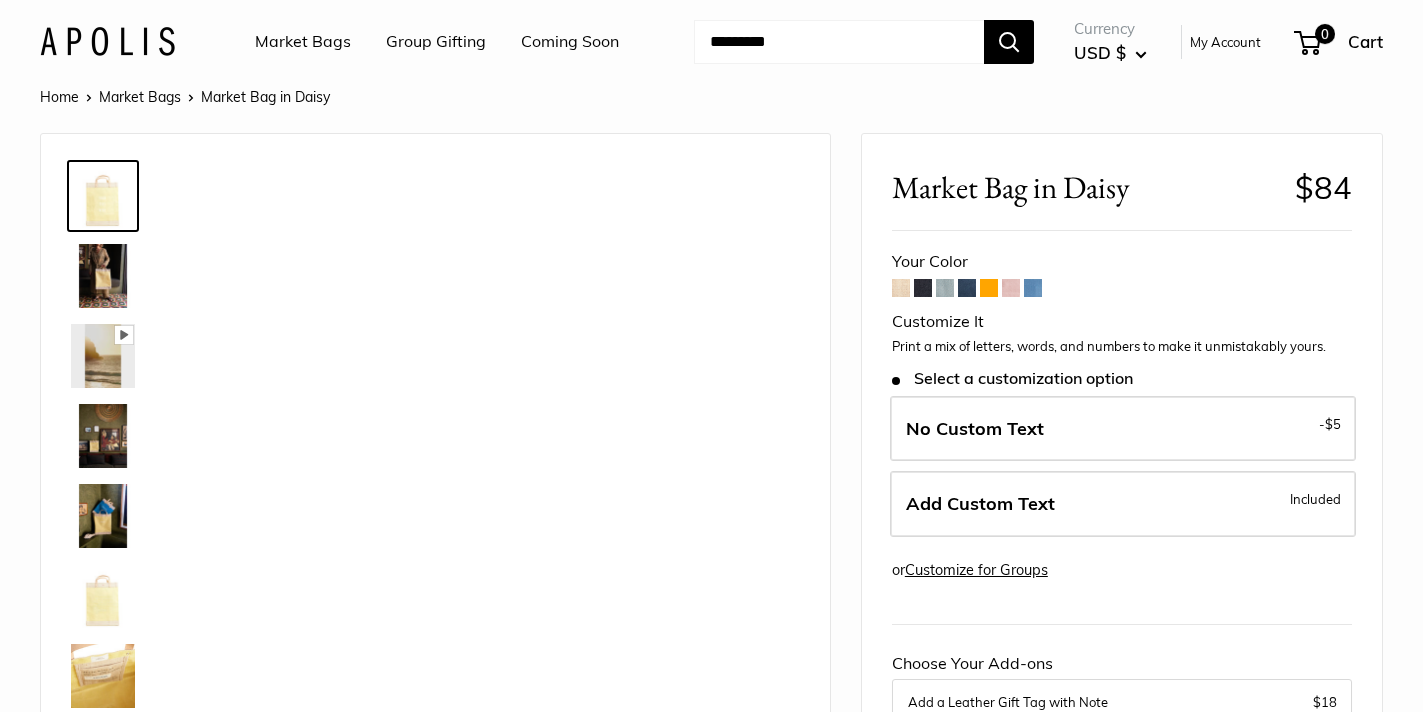 scroll, scrollTop: 0, scrollLeft: 0, axis: both 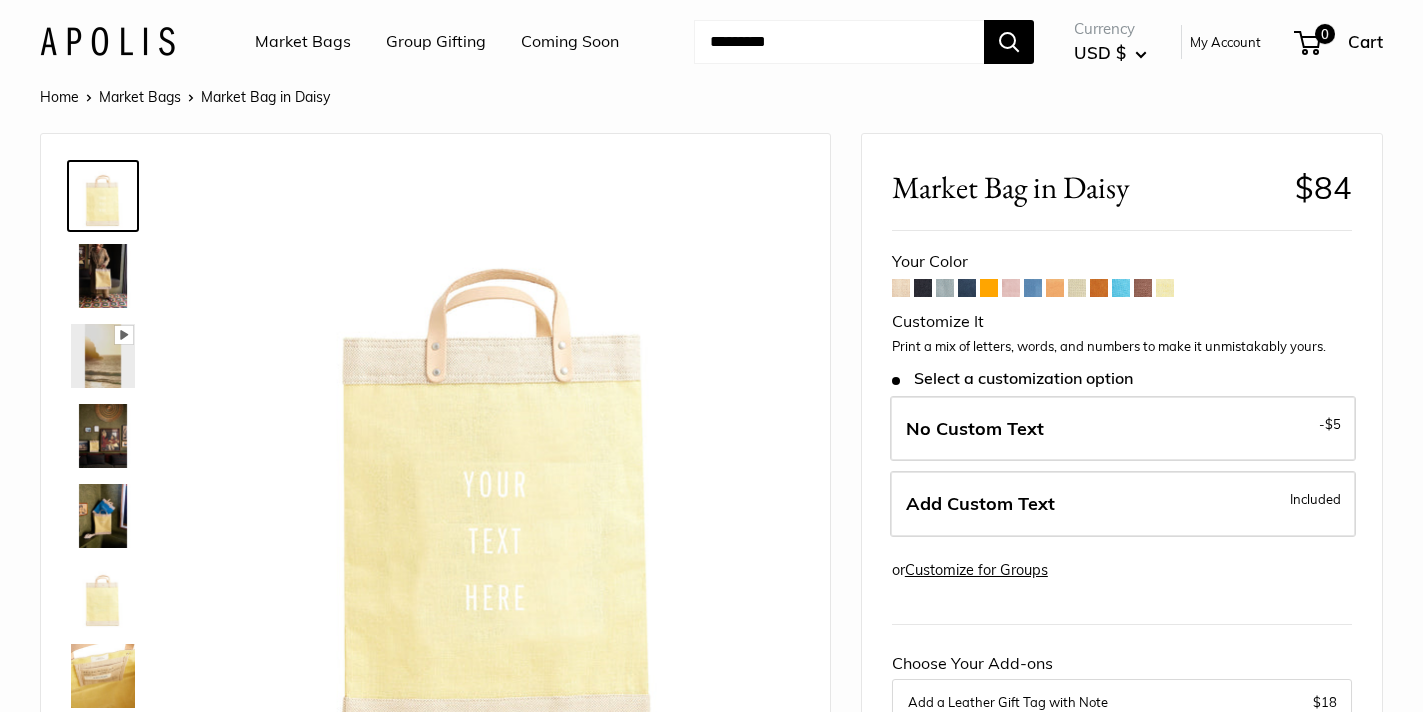 click at bounding box center [1143, 288] 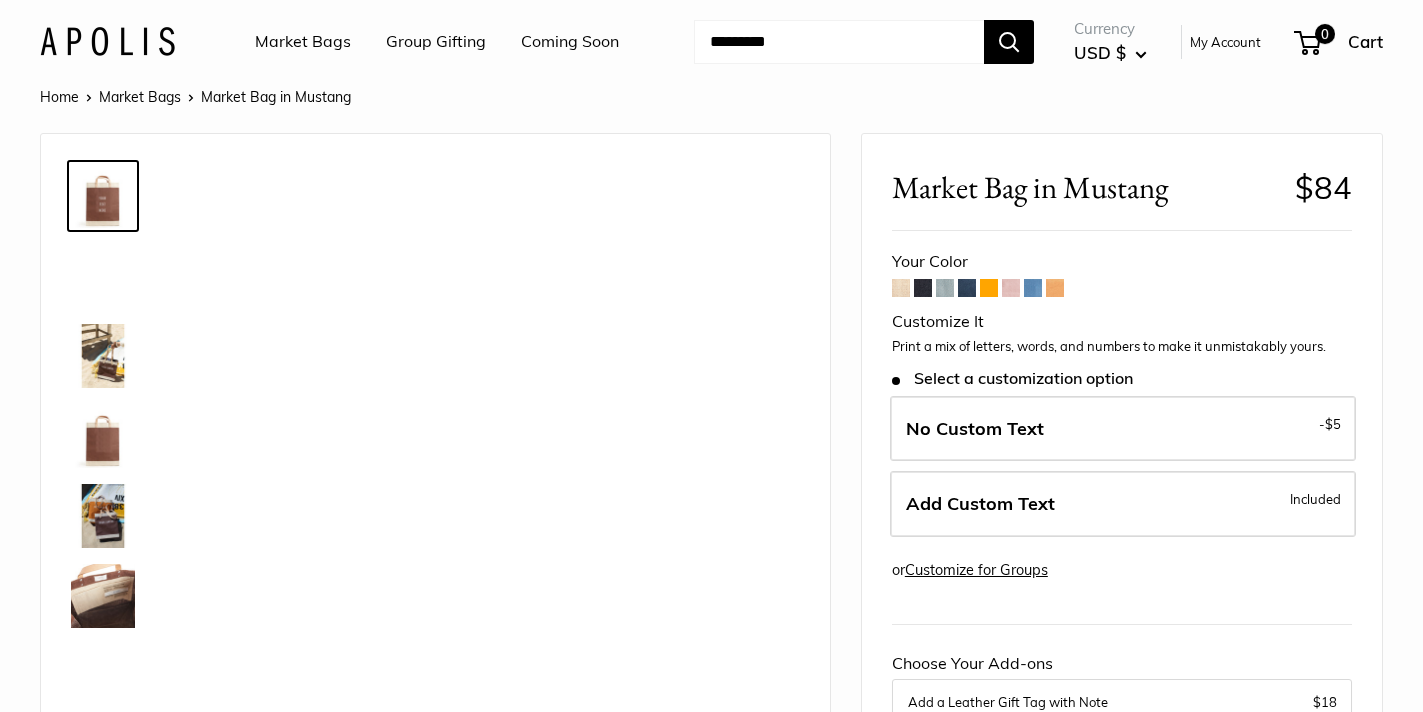 scroll, scrollTop: 0, scrollLeft: 0, axis: both 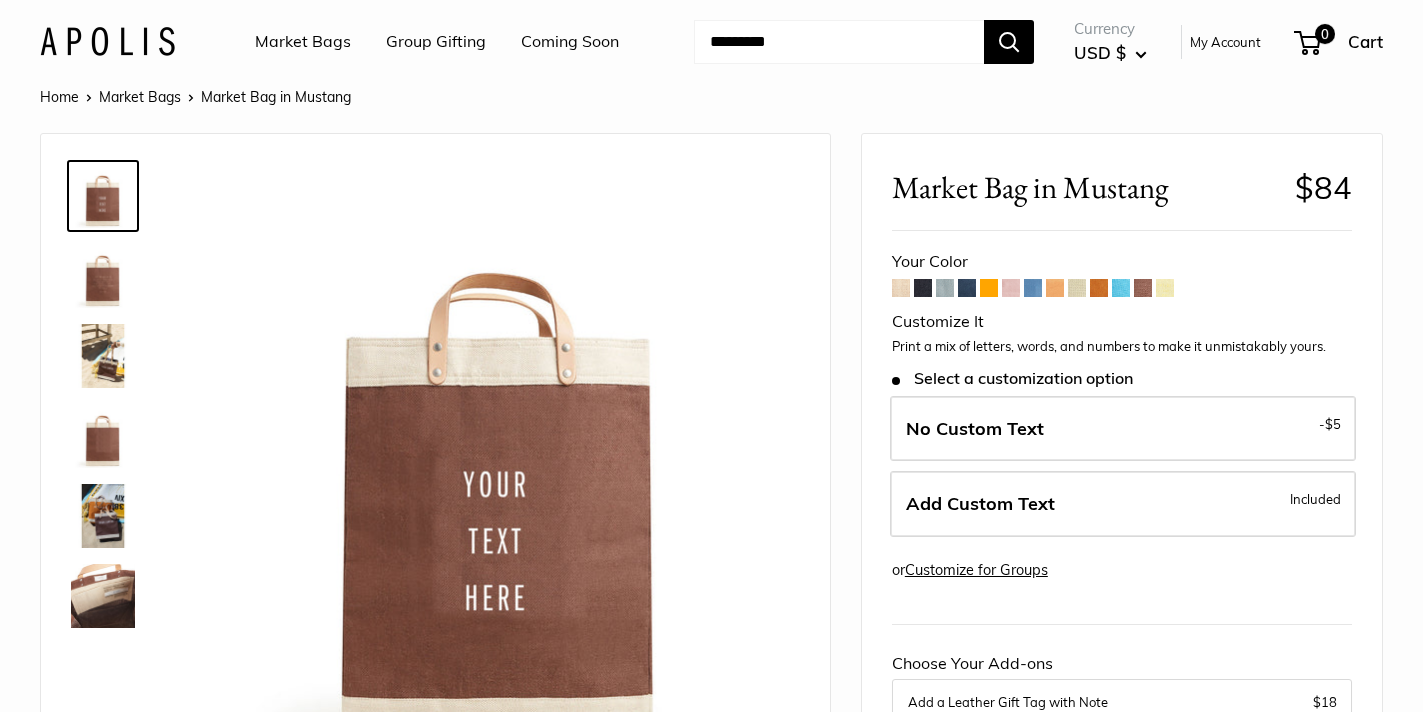 click at bounding box center (1121, 288) 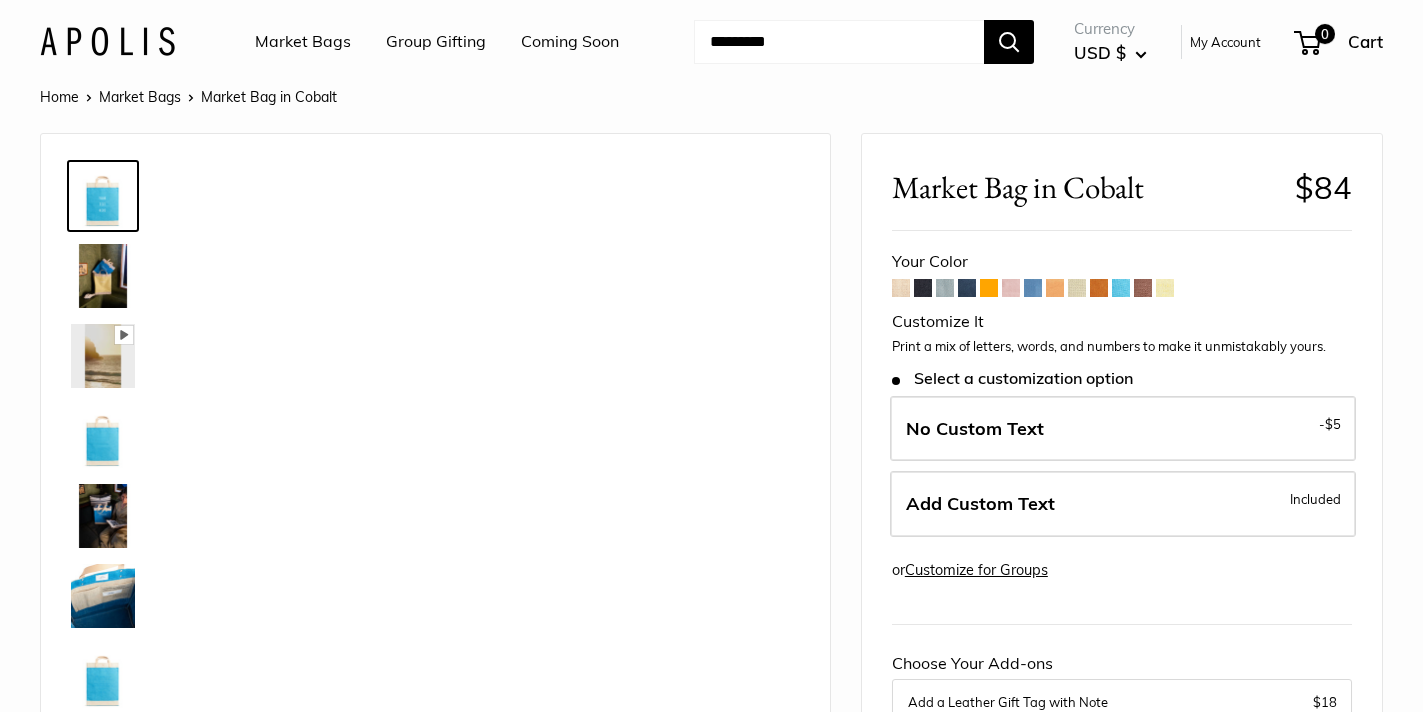 scroll, scrollTop: 0, scrollLeft: 0, axis: both 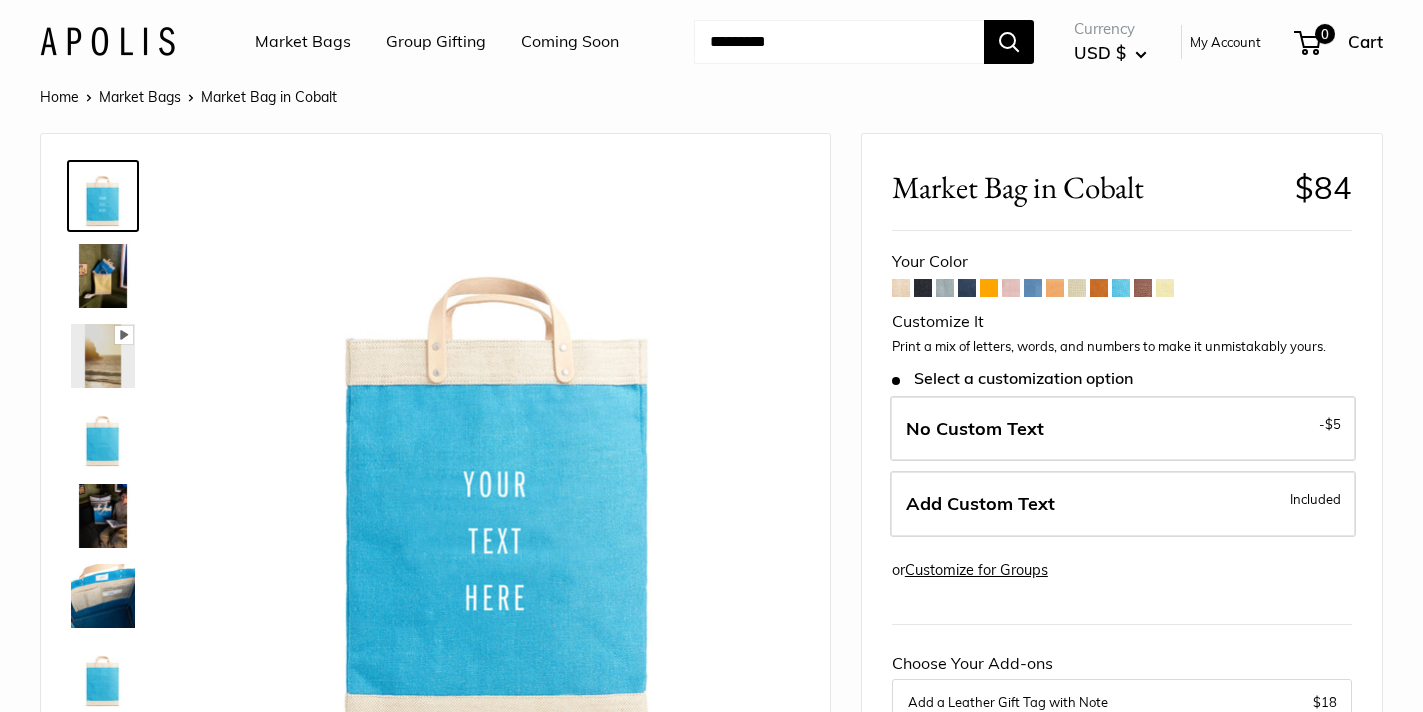 click at bounding box center [1099, 288] 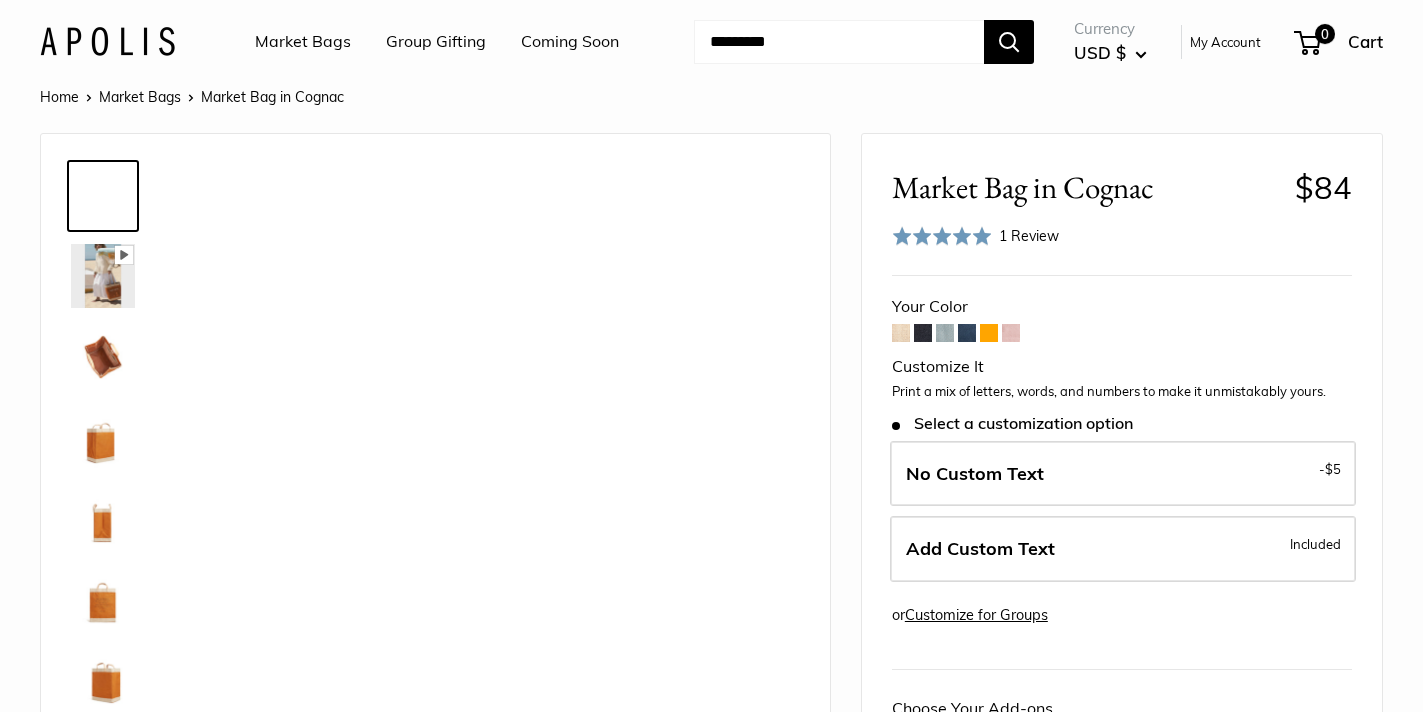 scroll, scrollTop: 0, scrollLeft: 0, axis: both 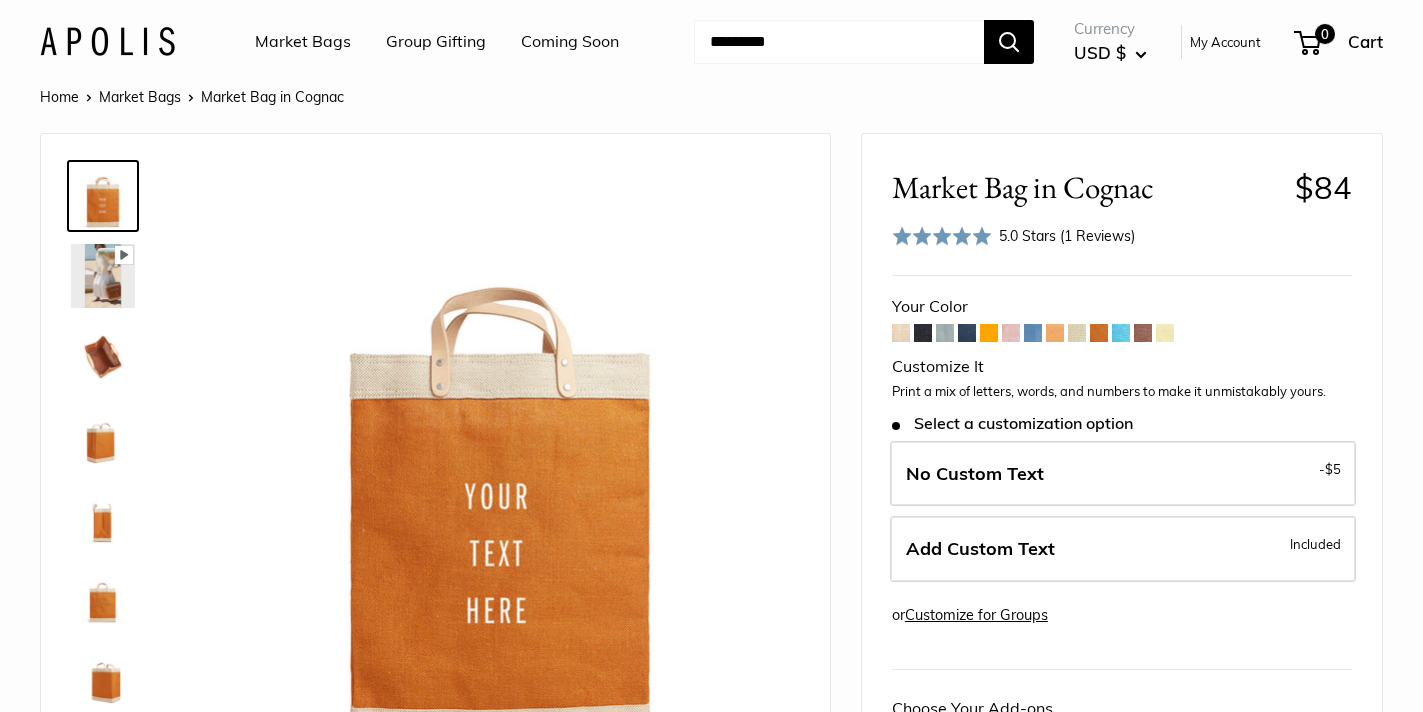 click at bounding box center [1077, 333] 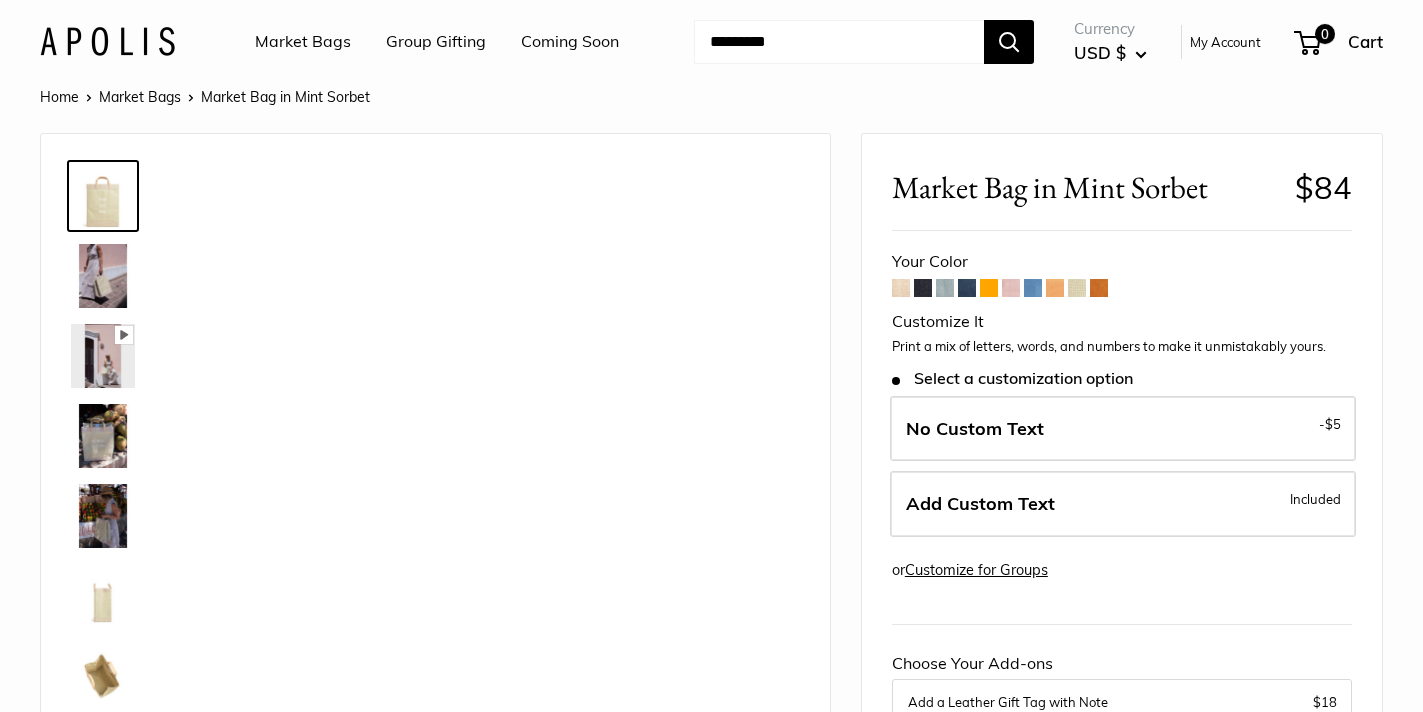 scroll, scrollTop: 0, scrollLeft: 0, axis: both 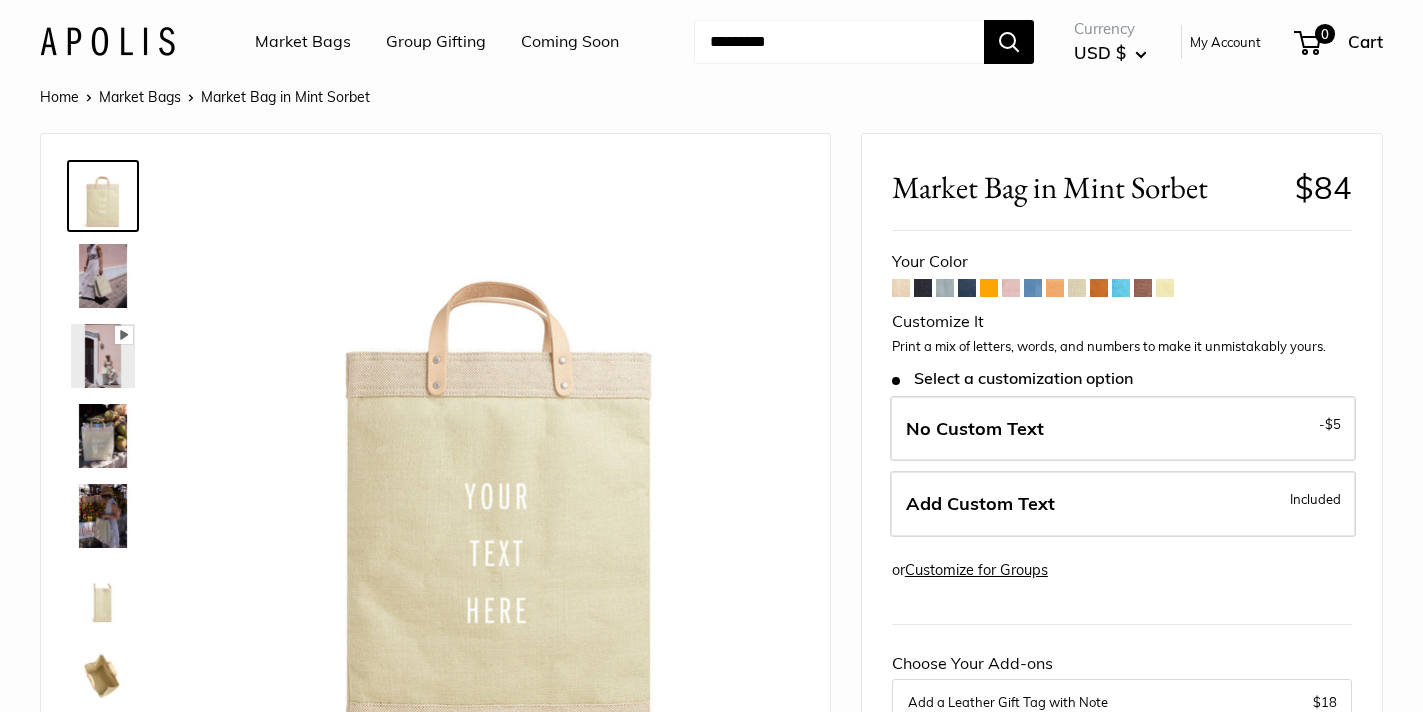 click at bounding box center (1055, 288) 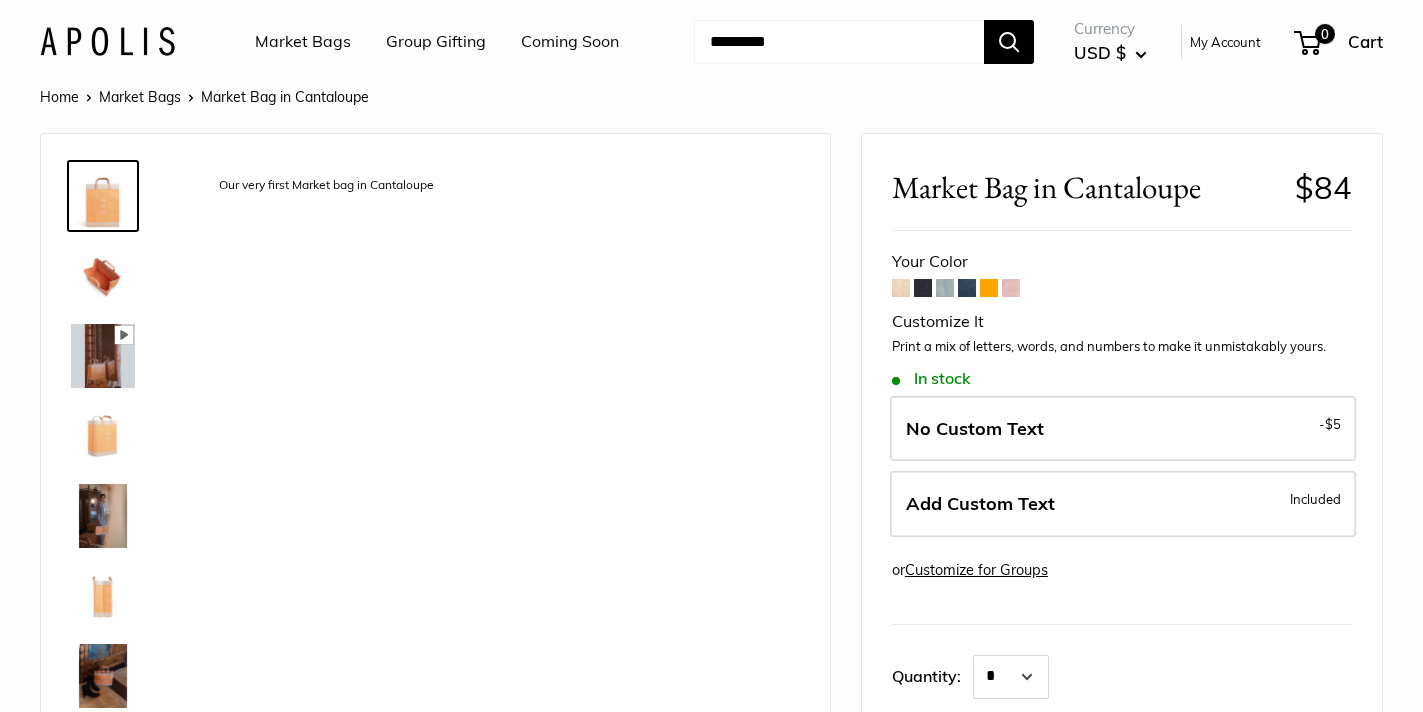 scroll, scrollTop: 0, scrollLeft: 0, axis: both 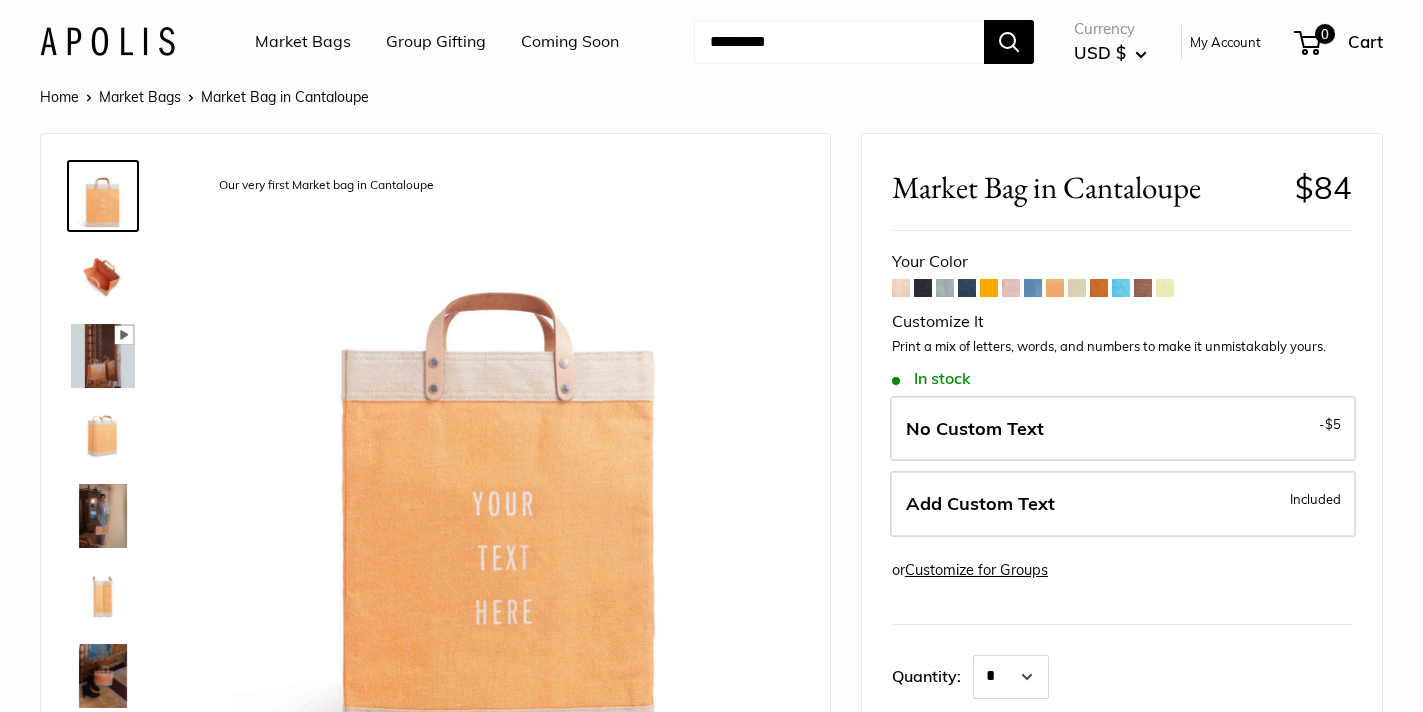 click at bounding box center [1033, 288] 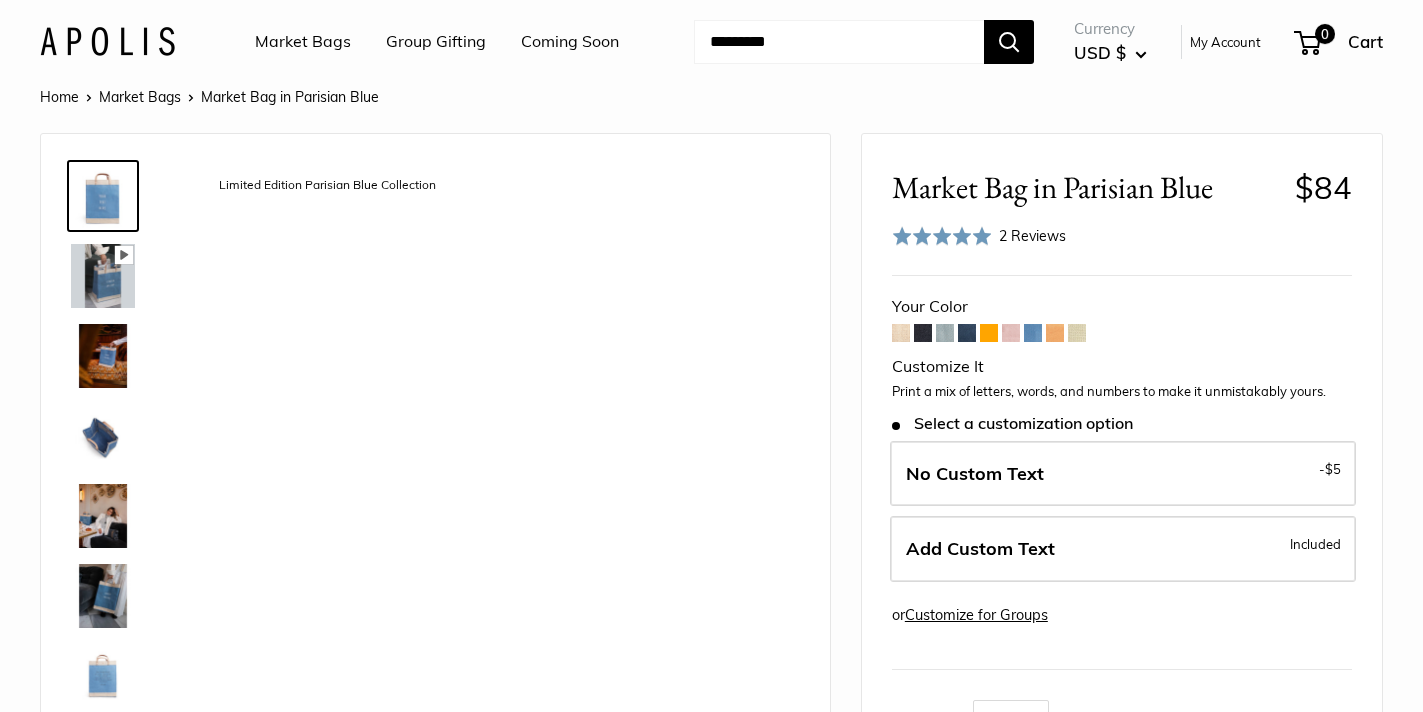 scroll, scrollTop: 0, scrollLeft: 0, axis: both 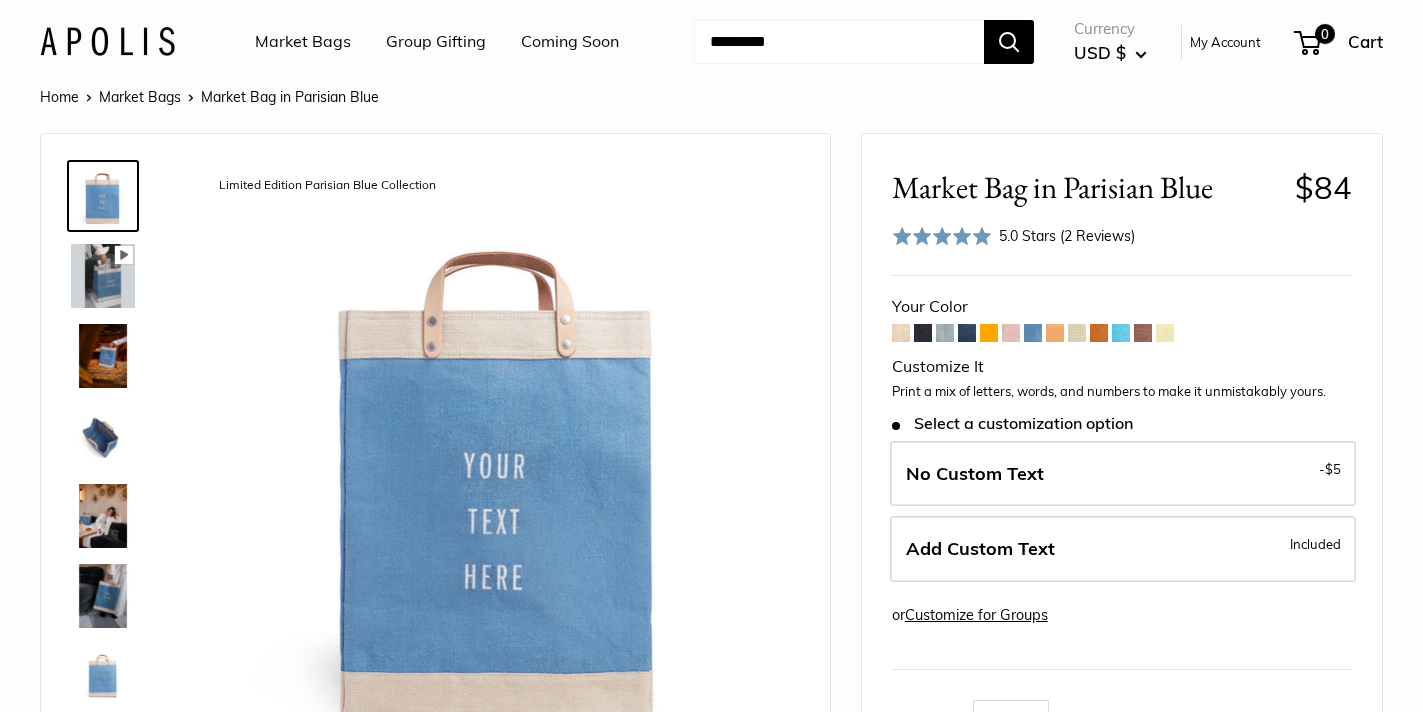 click at bounding box center [1011, 333] 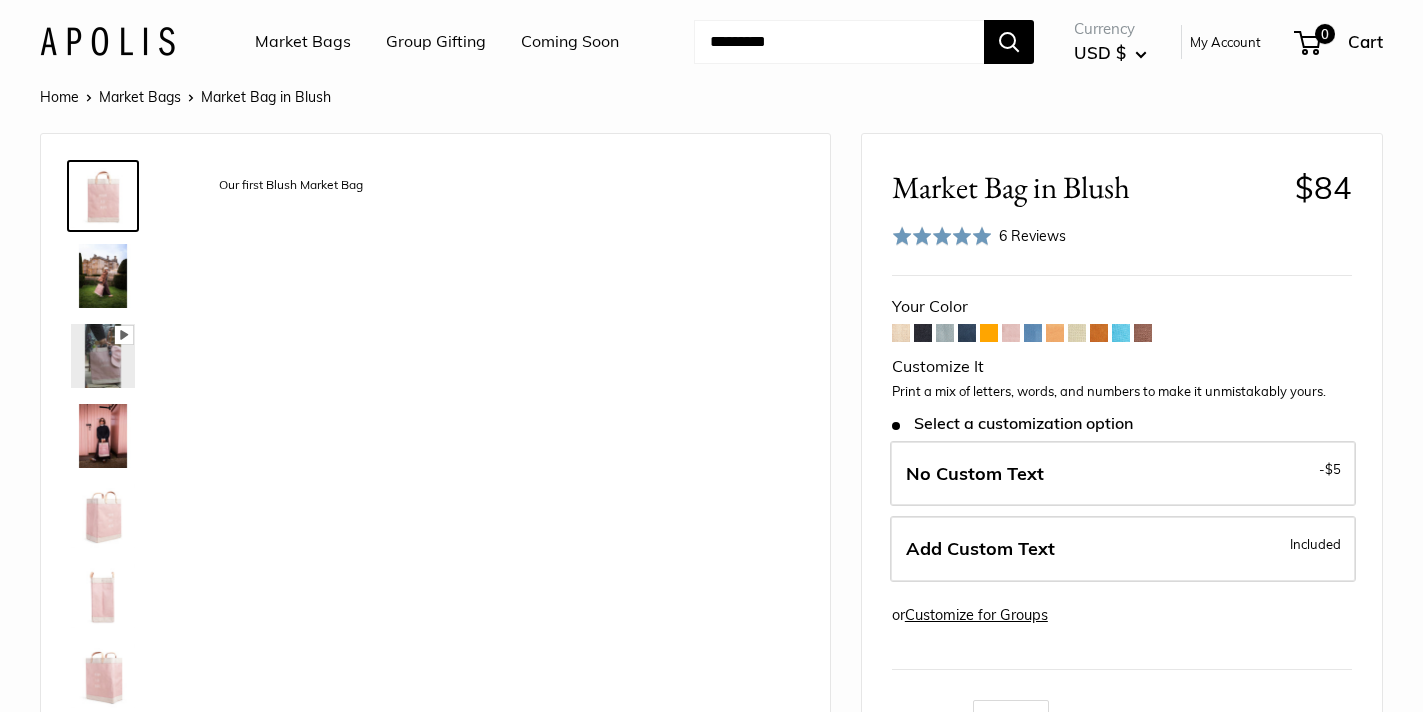 scroll, scrollTop: 0, scrollLeft: 0, axis: both 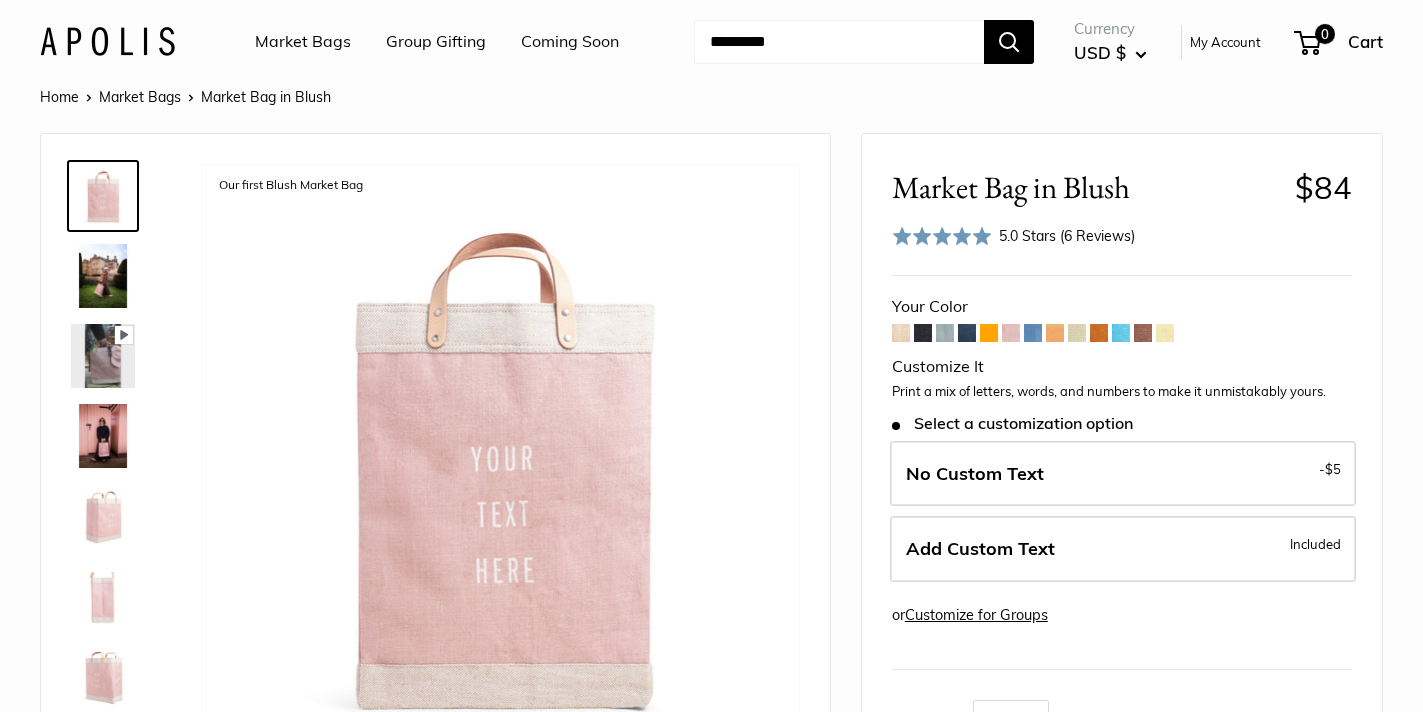 click at bounding box center [989, 333] 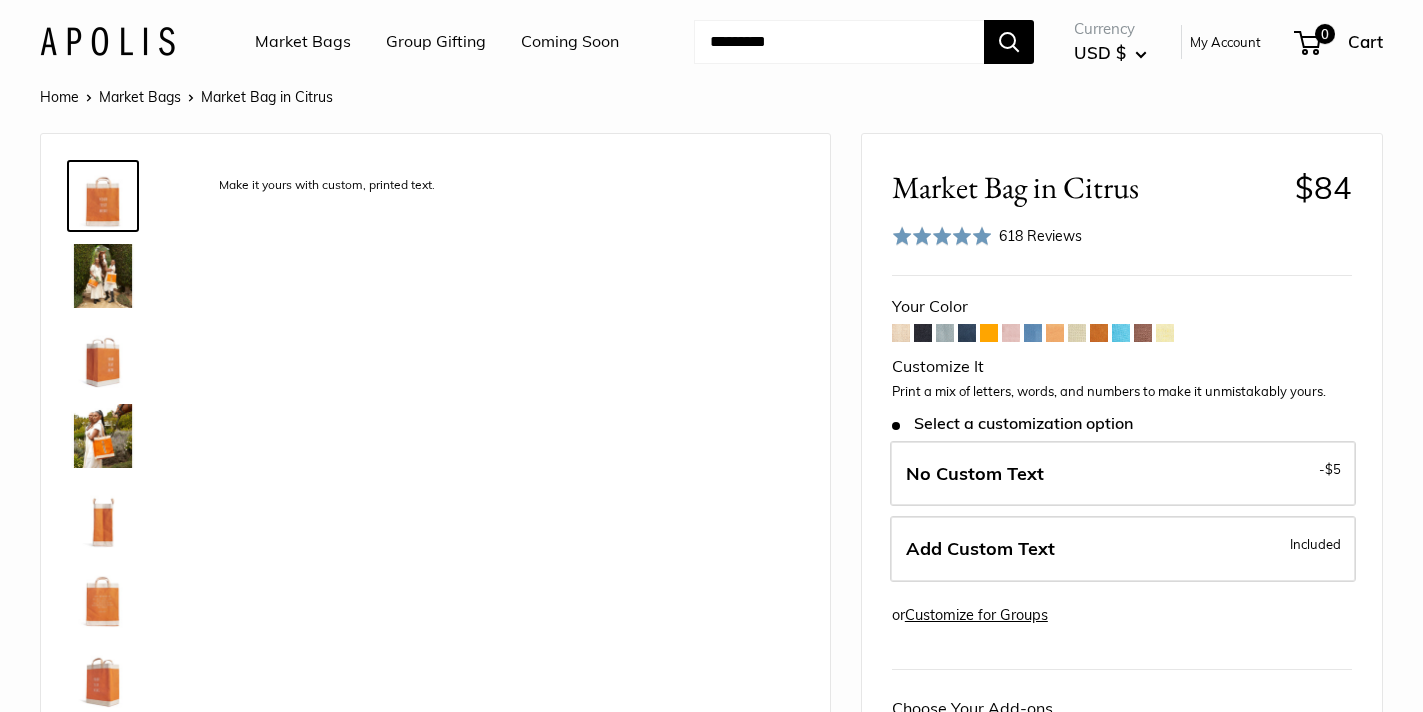 scroll, scrollTop: 0, scrollLeft: 0, axis: both 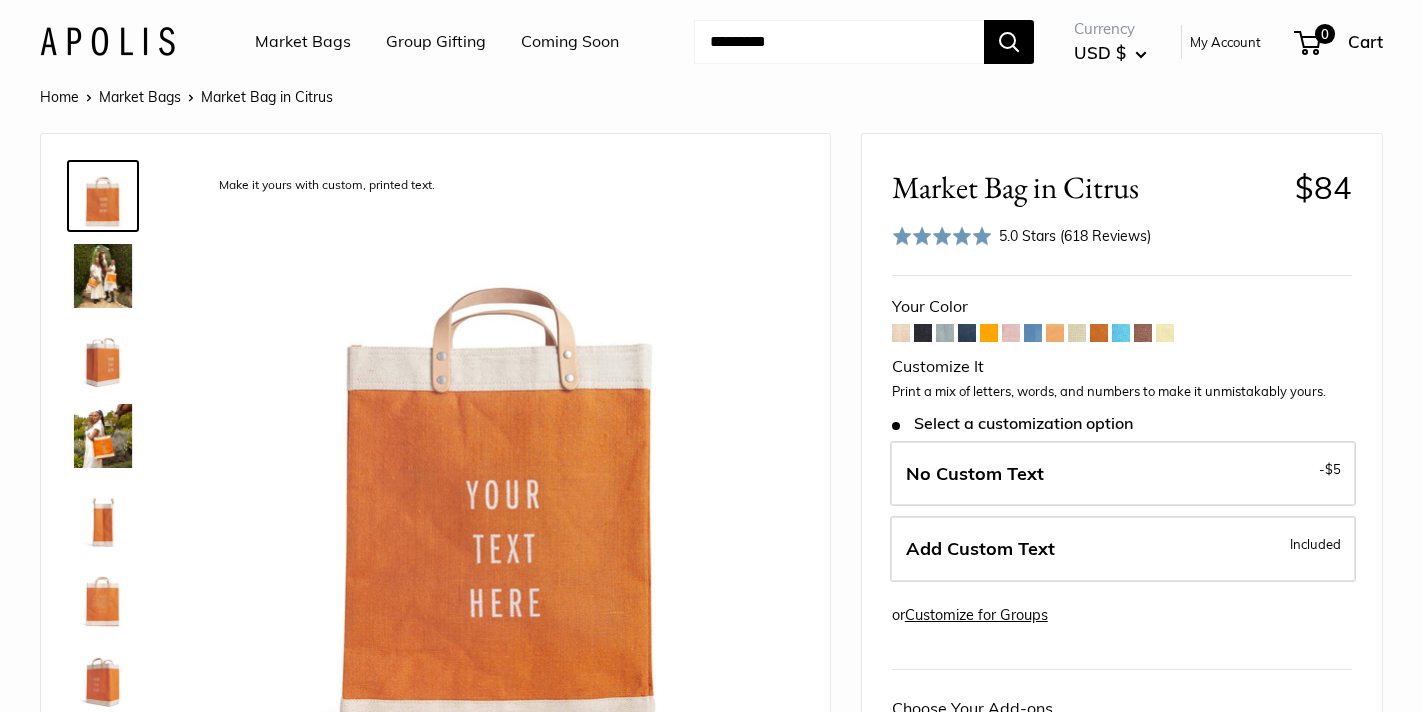 click at bounding box center (967, 333) 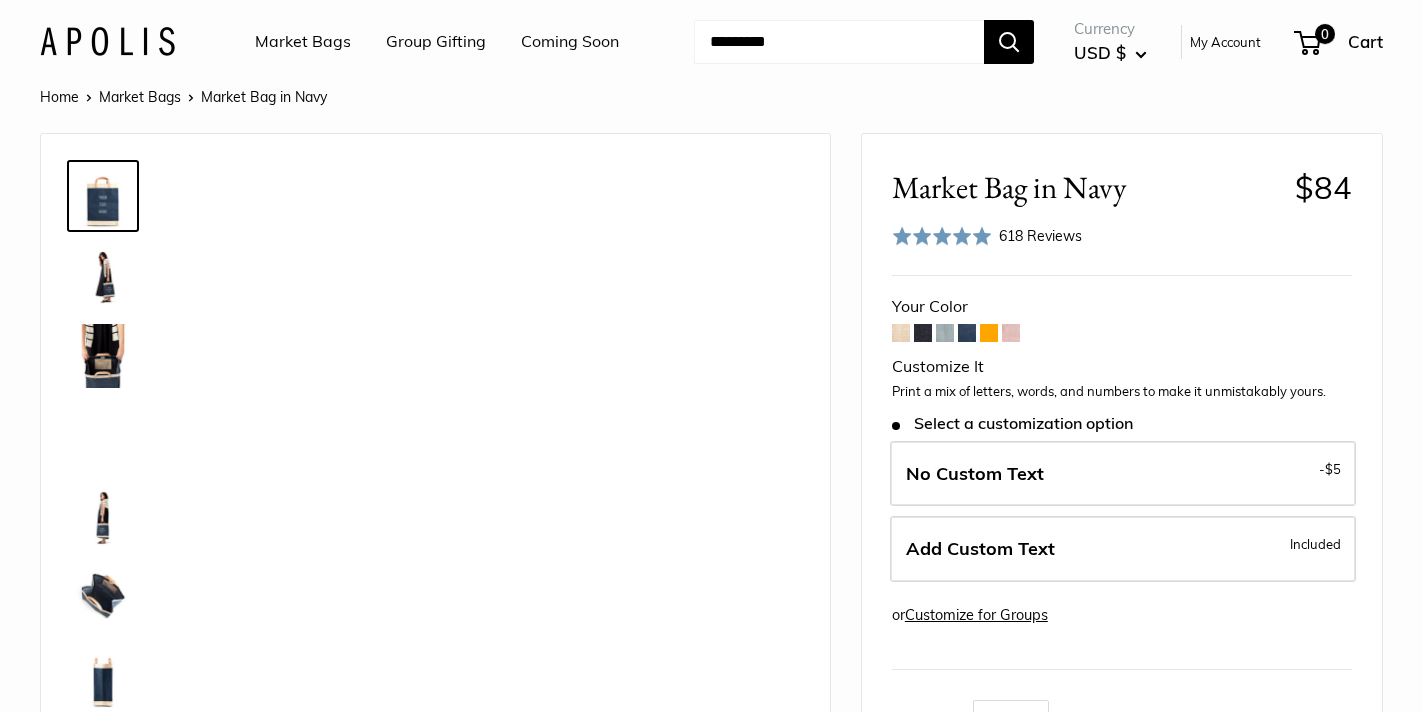 scroll, scrollTop: 0, scrollLeft: 0, axis: both 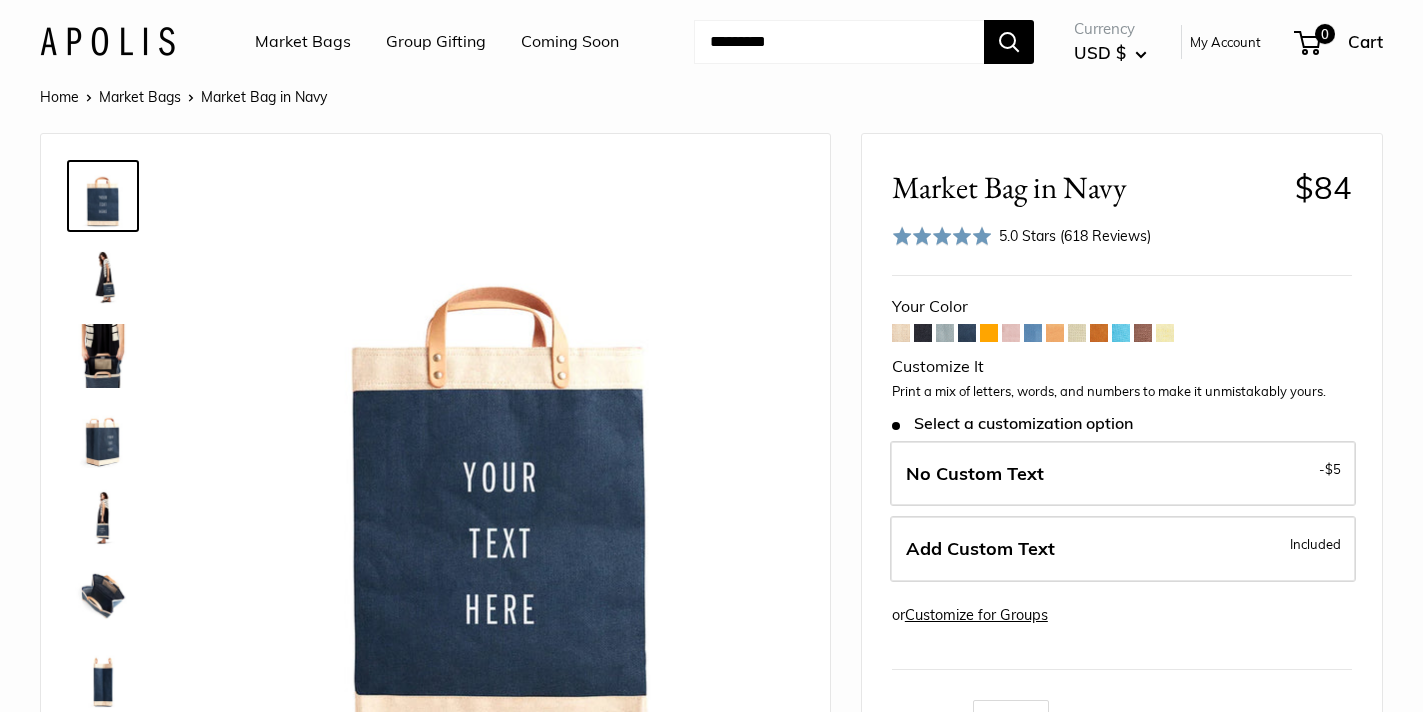 click at bounding box center (945, 333) 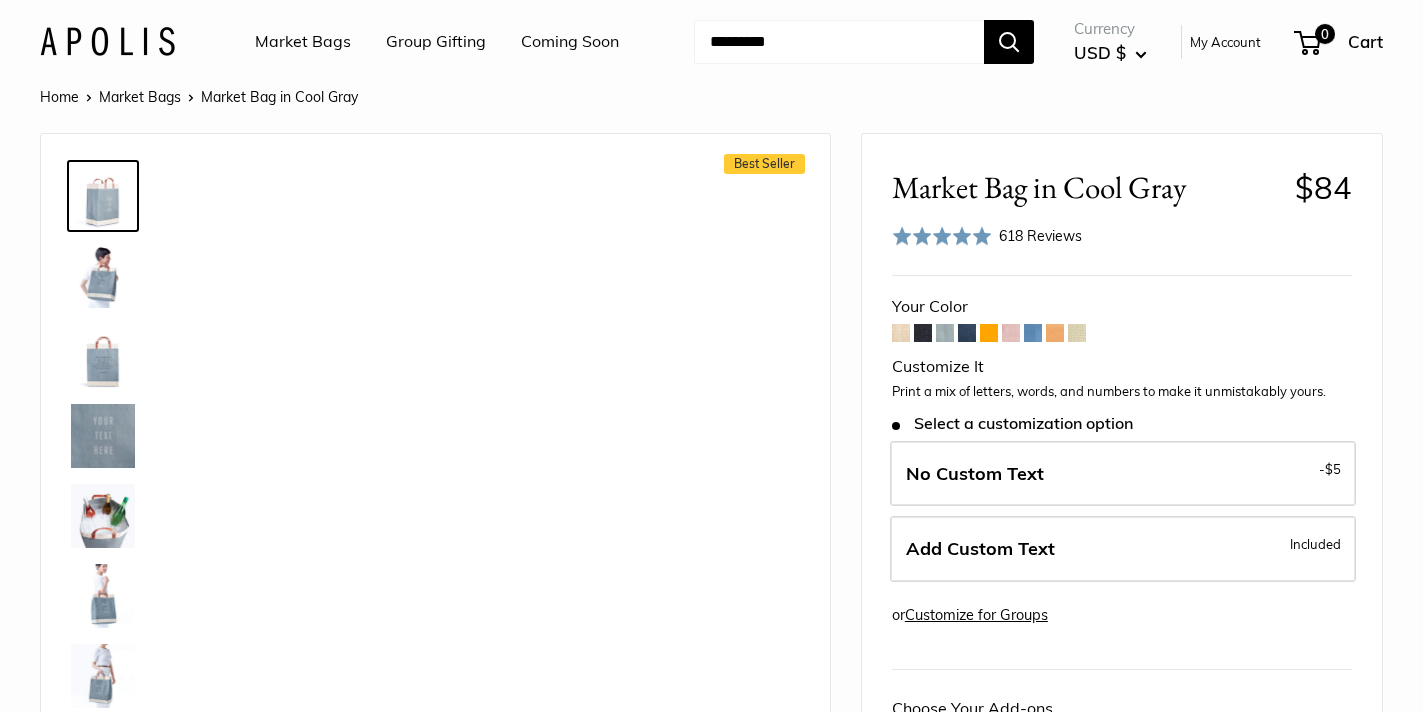 scroll, scrollTop: 0, scrollLeft: 0, axis: both 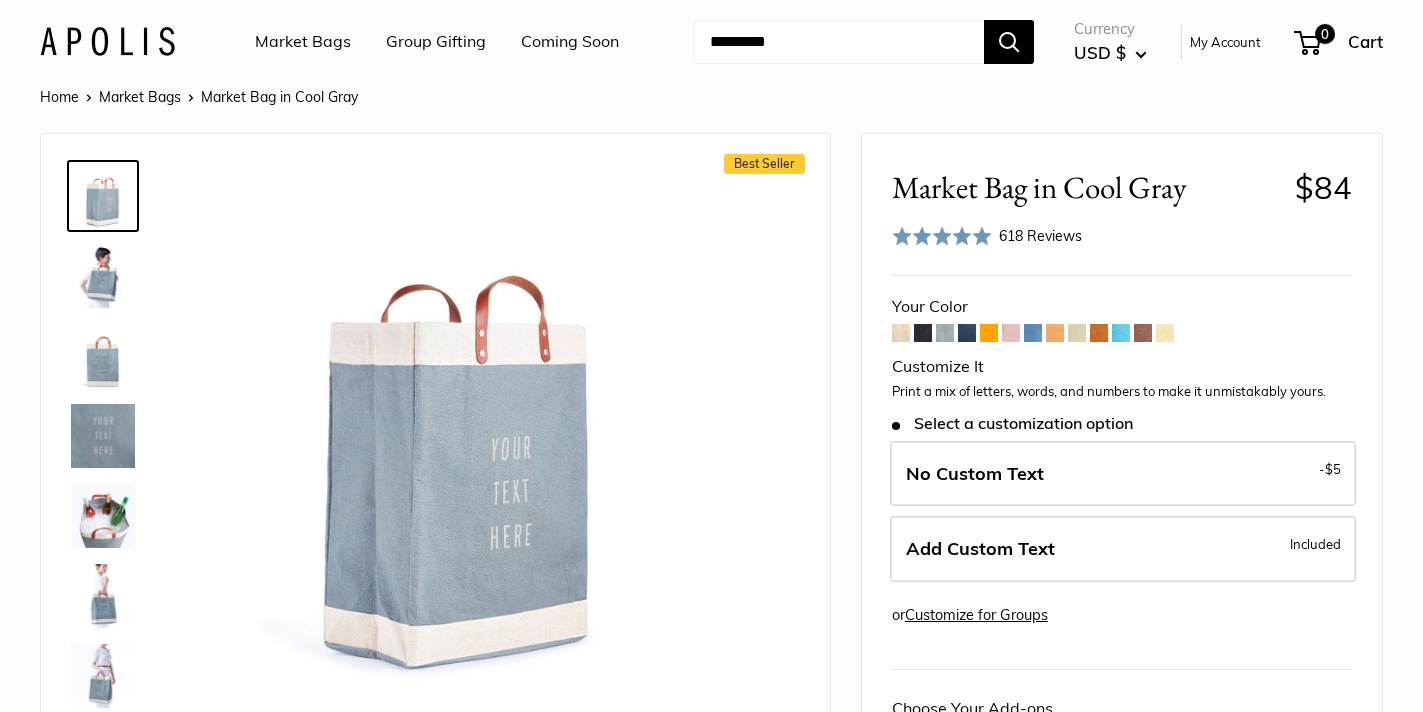 click at bounding box center (923, 333) 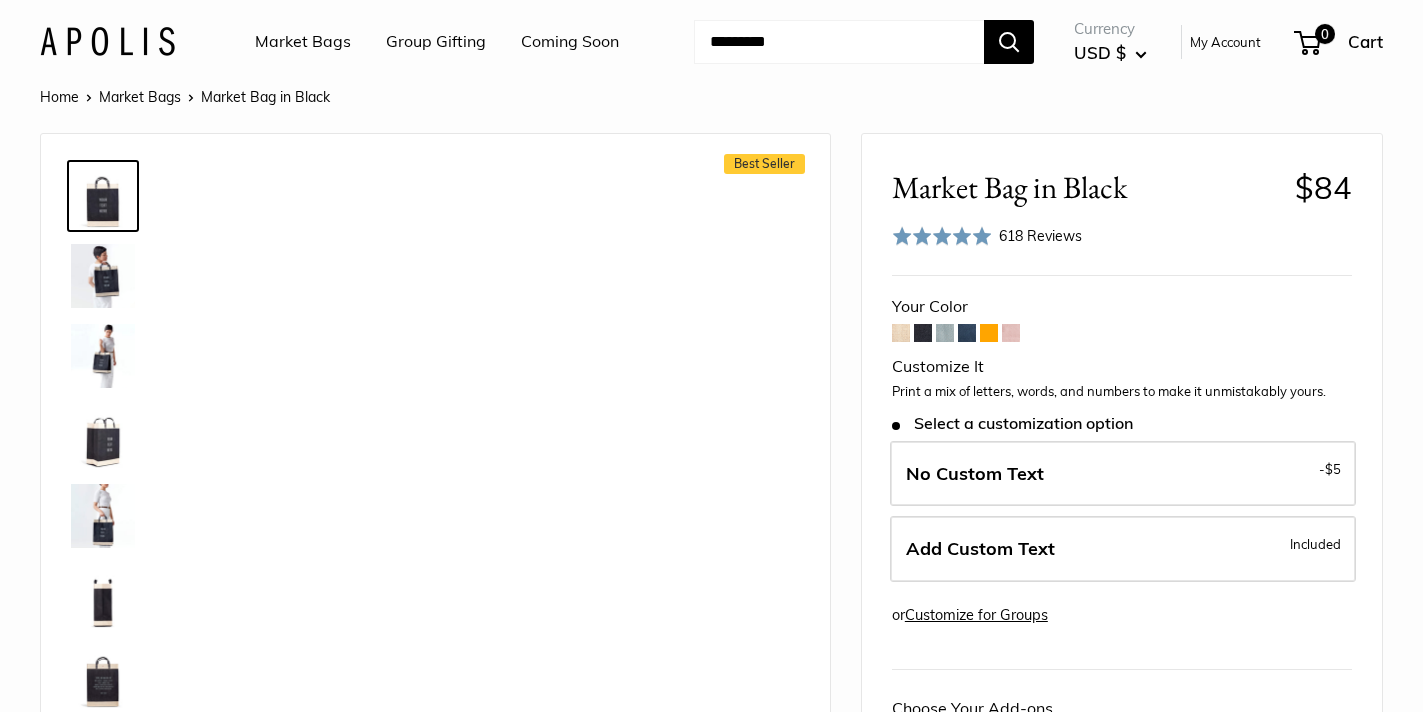 scroll, scrollTop: 0, scrollLeft: 0, axis: both 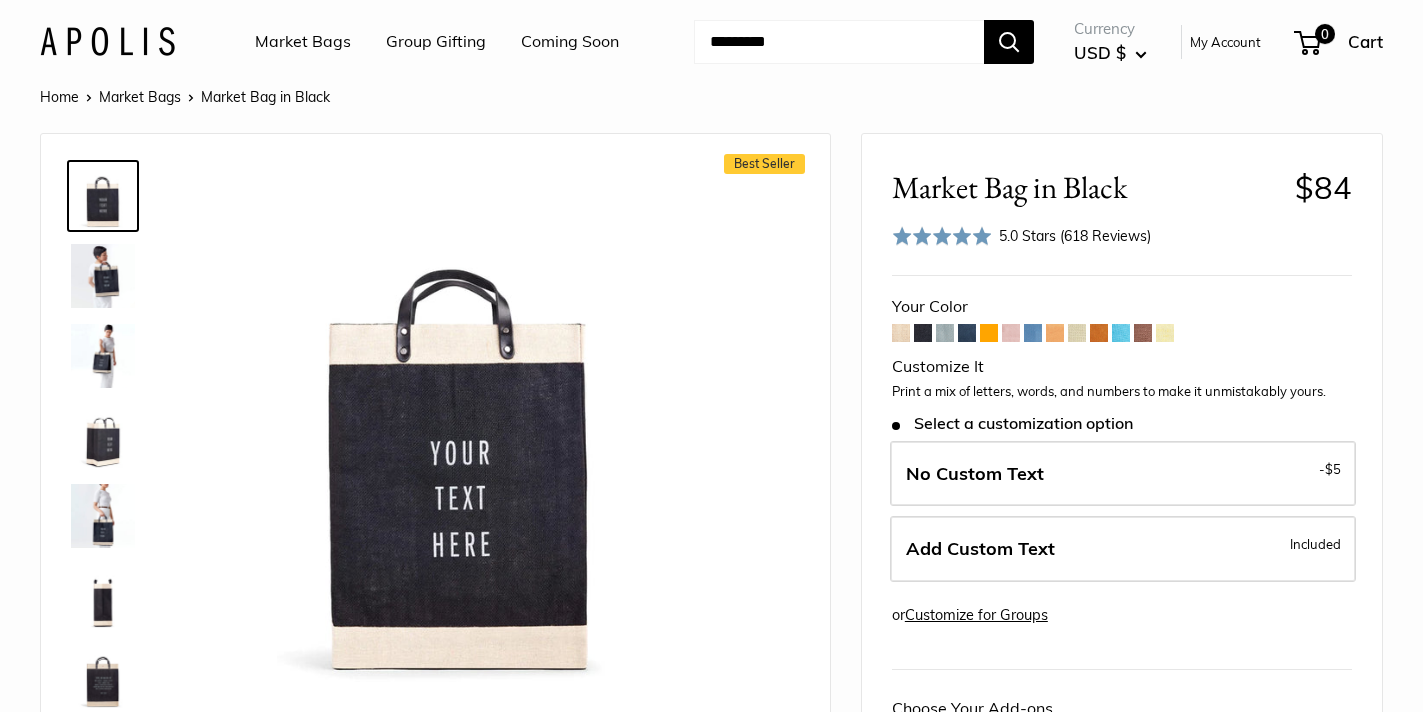 click on "Your Color" at bounding box center [1122, 442] 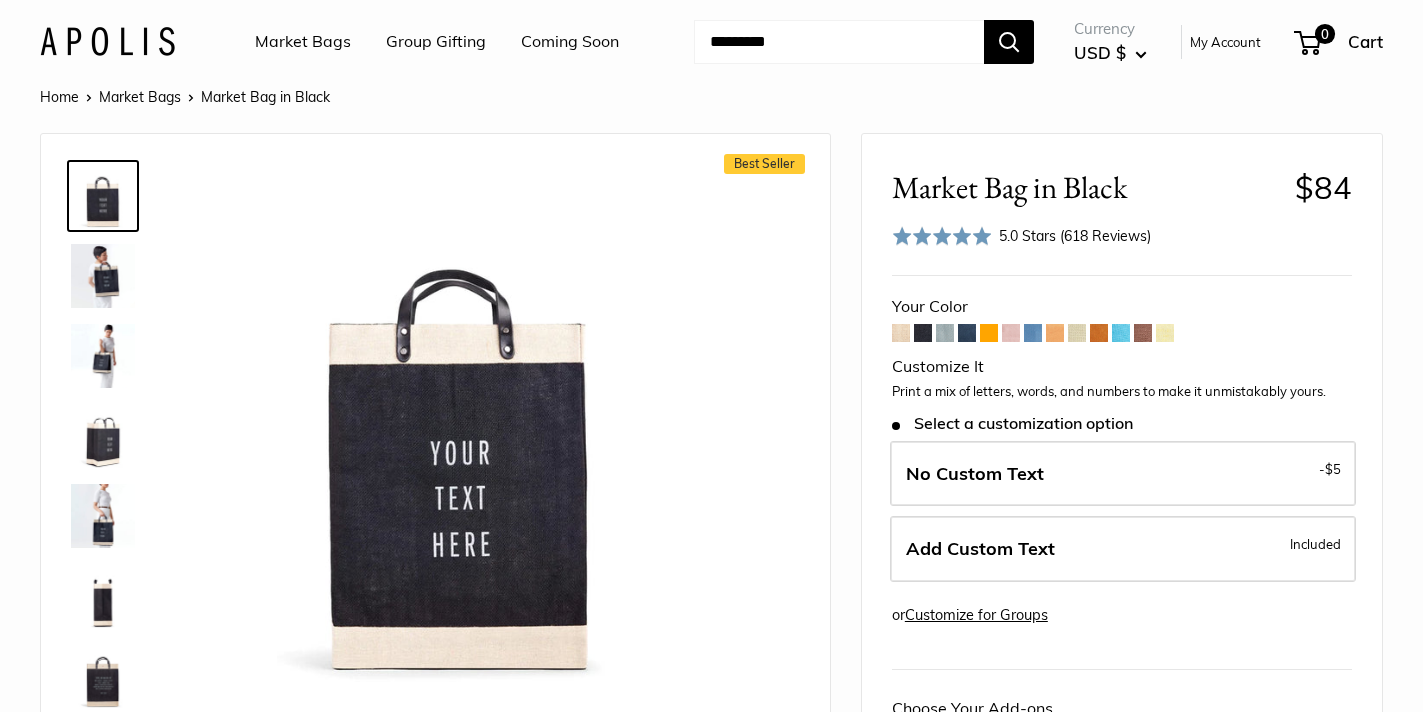 click at bounding box center (901, 333) 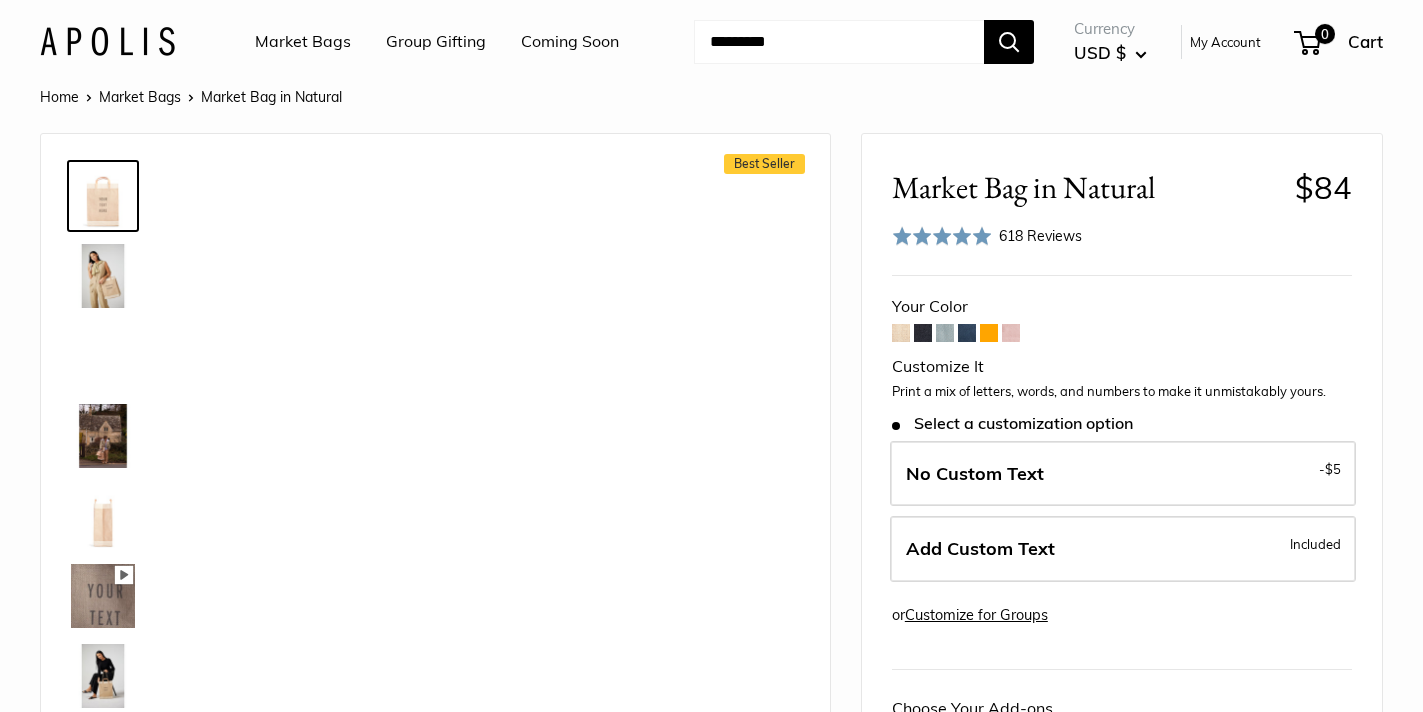 scroll, scrollTop: 0, scrollLeft: 0, axis: both 